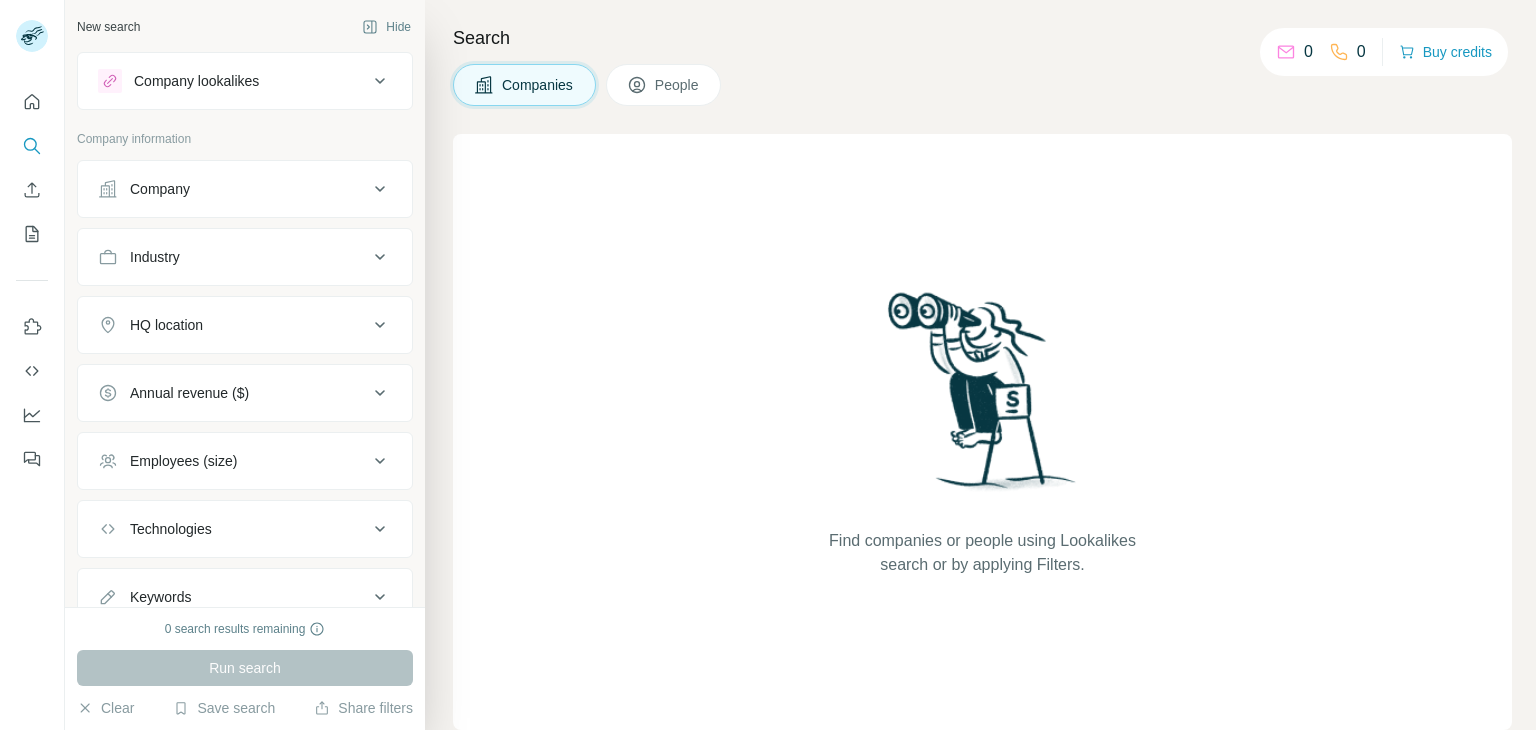 scroll, scrollTop: 0, scrollLeft: 0, axis: both 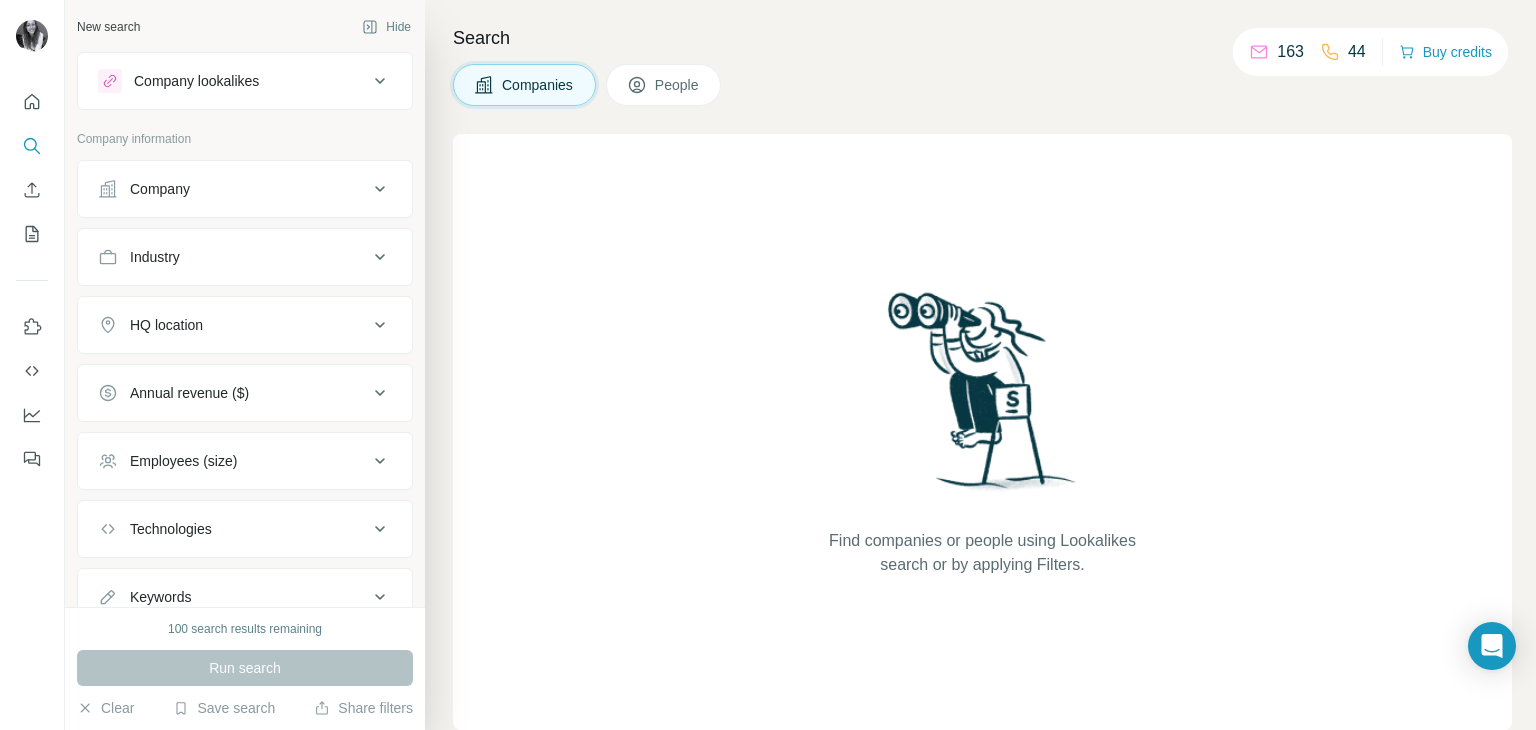 click on "People" at bounding box center [664, 85] 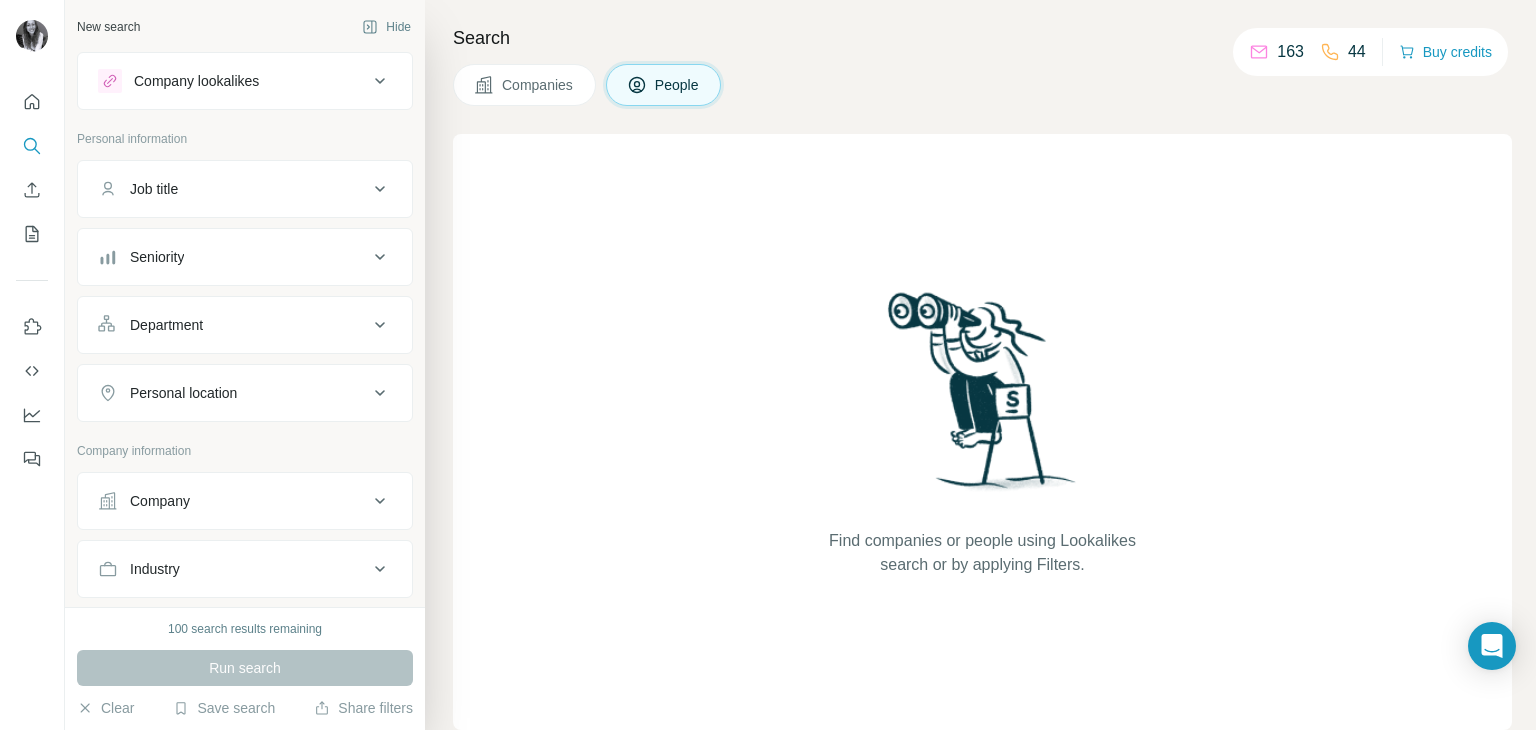 click 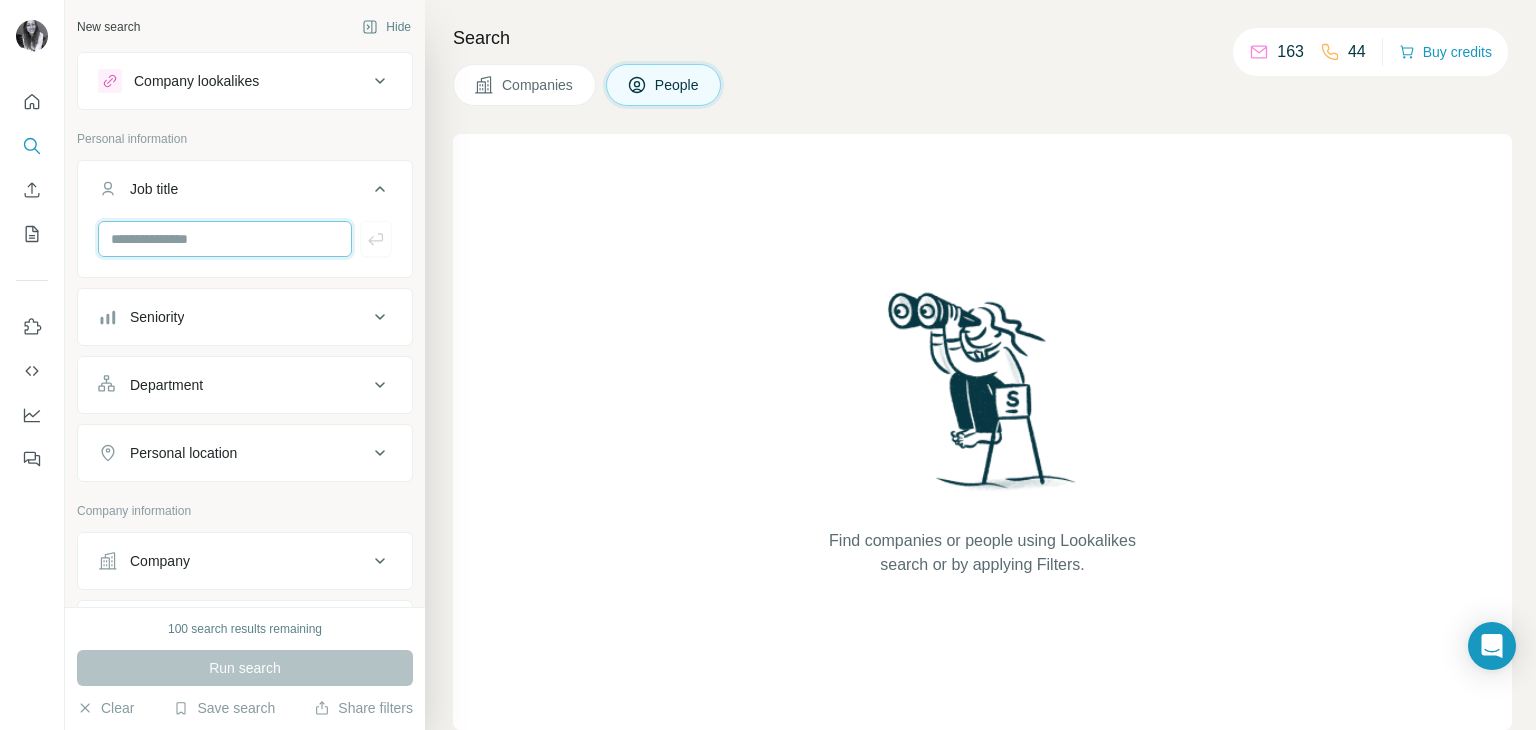 click at bounding box center (225, 239) 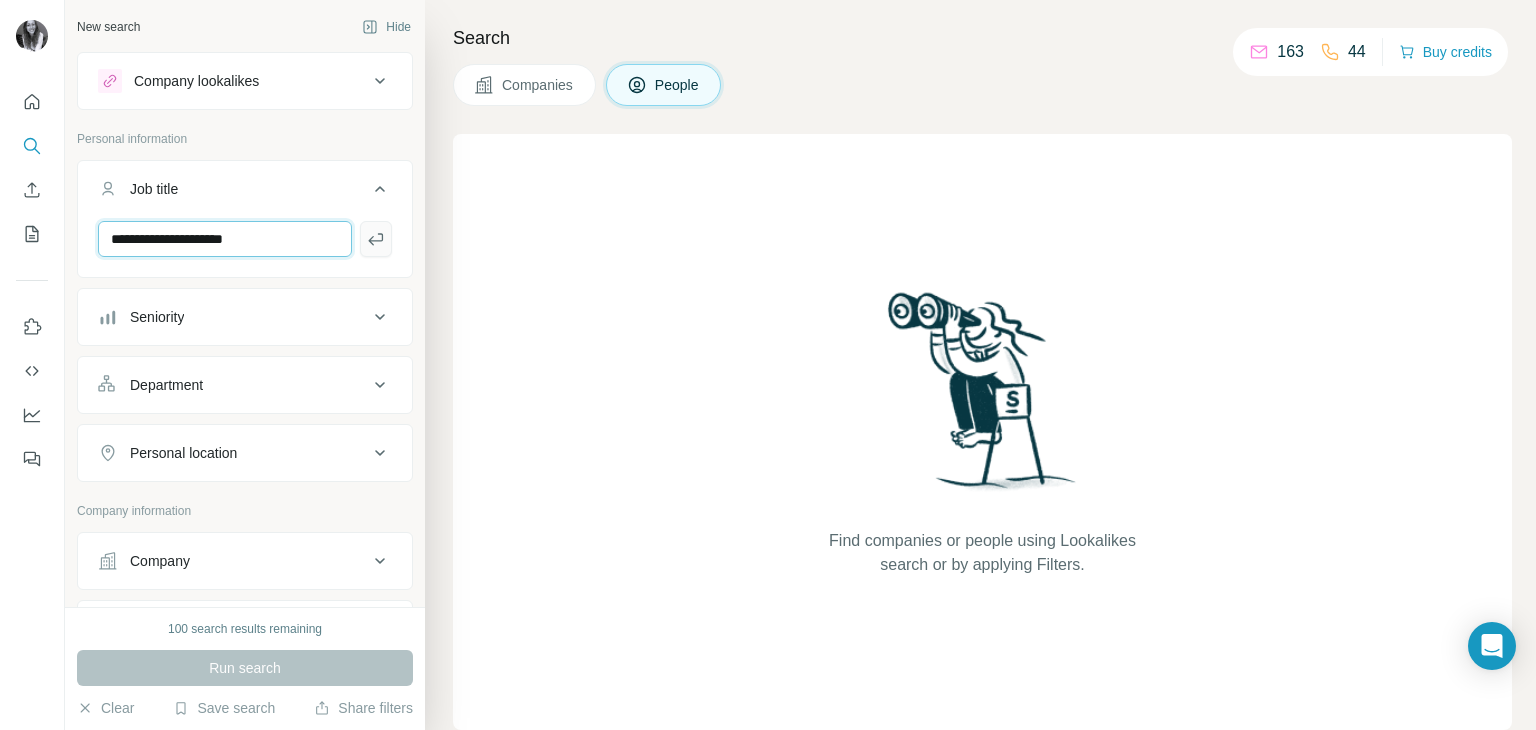 type on "**********" 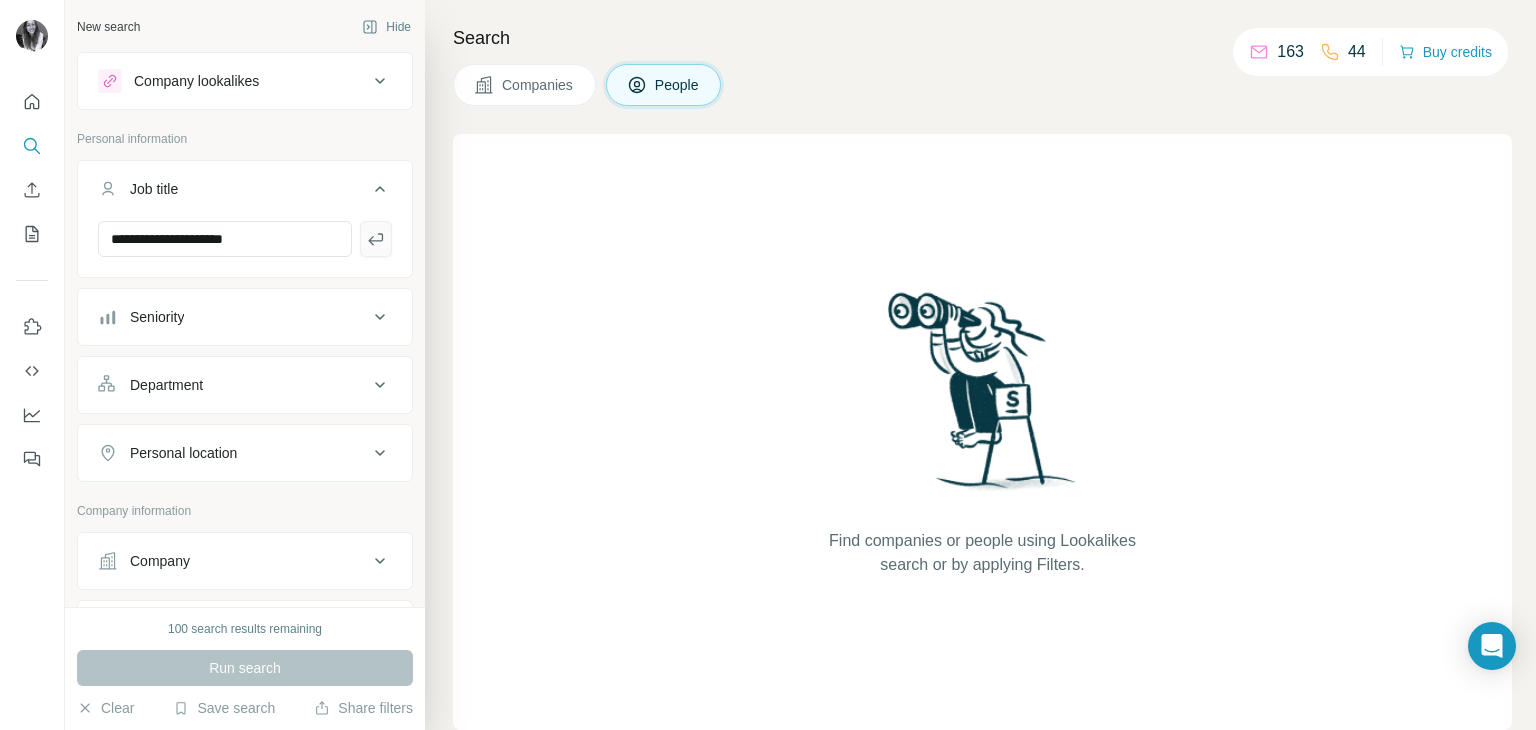 click 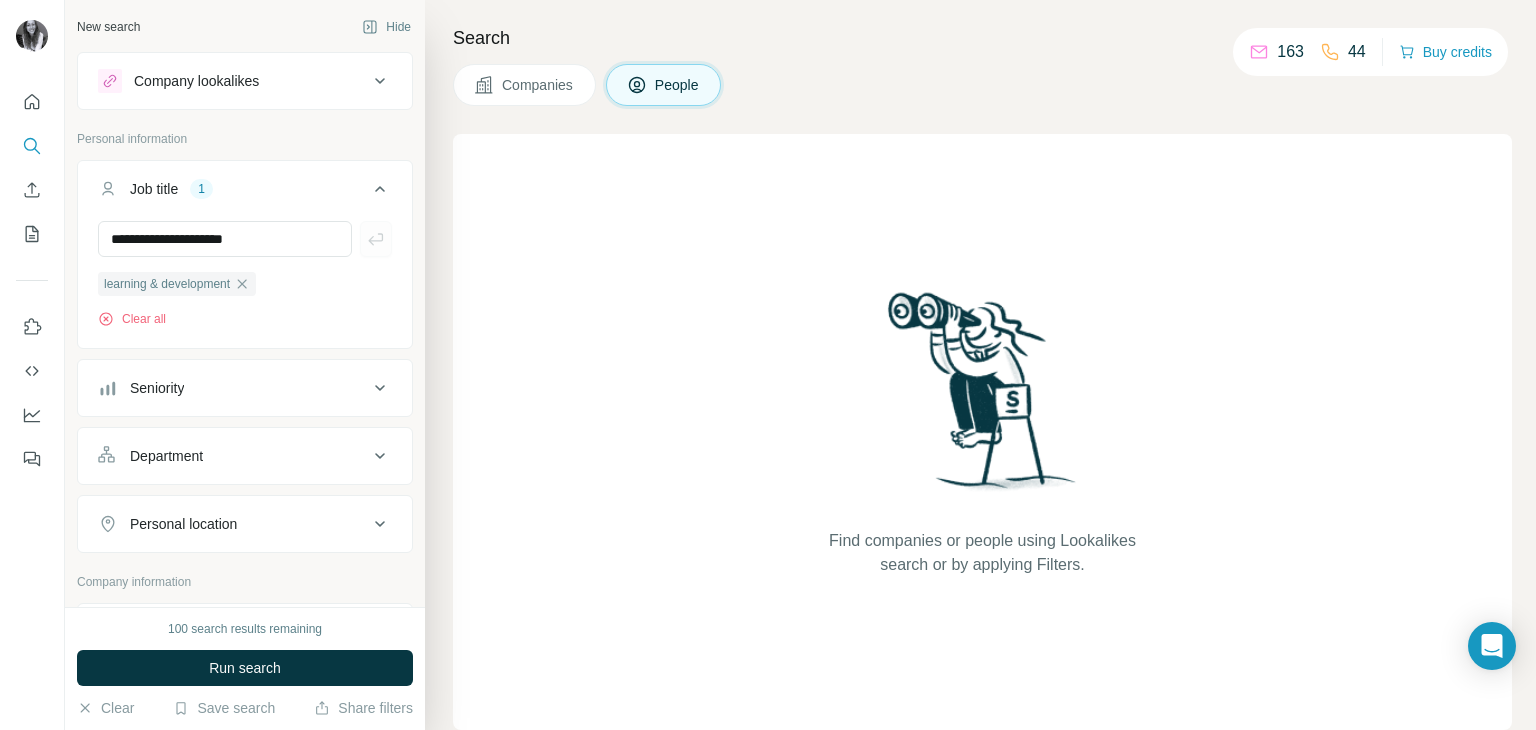 type 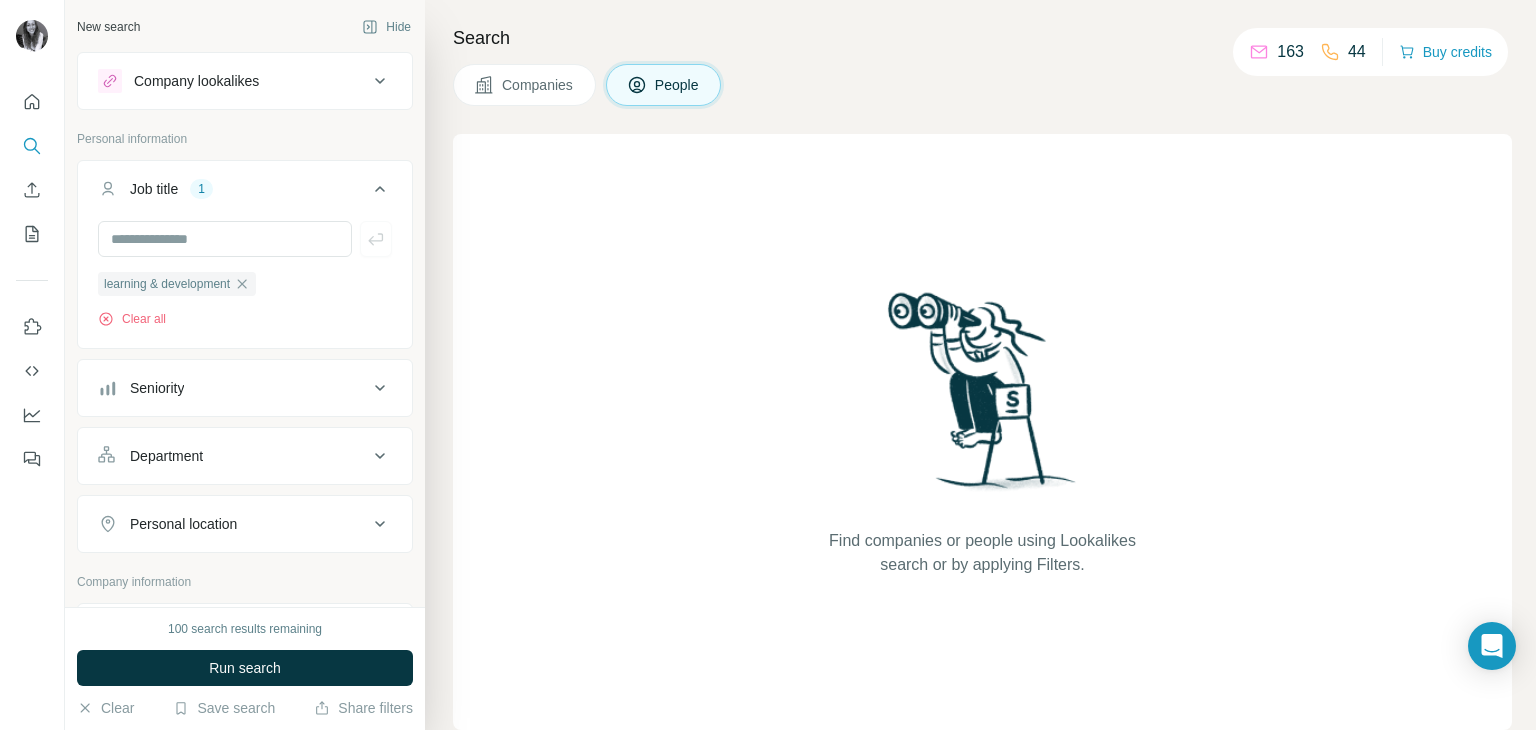 click 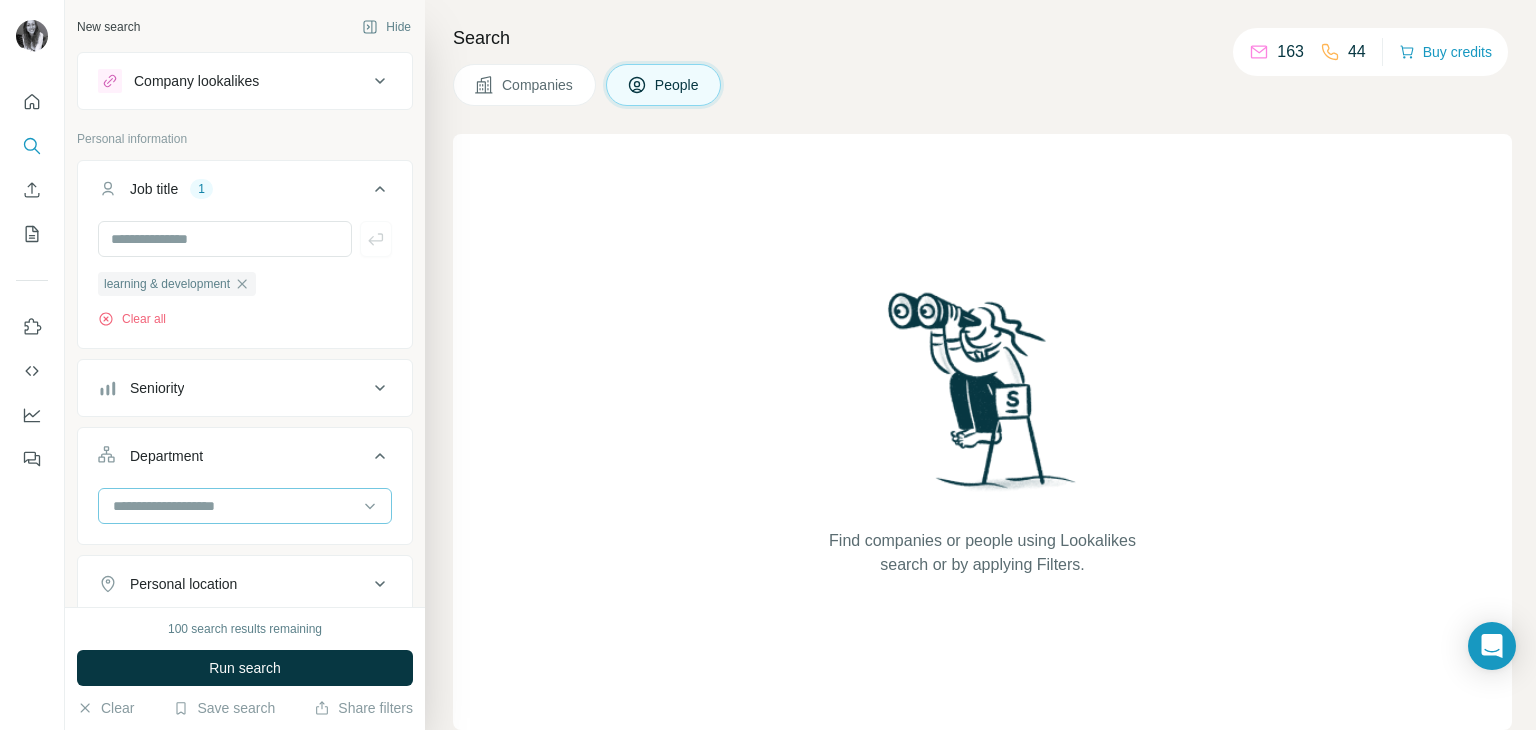 click at bounding box center [234, 506] 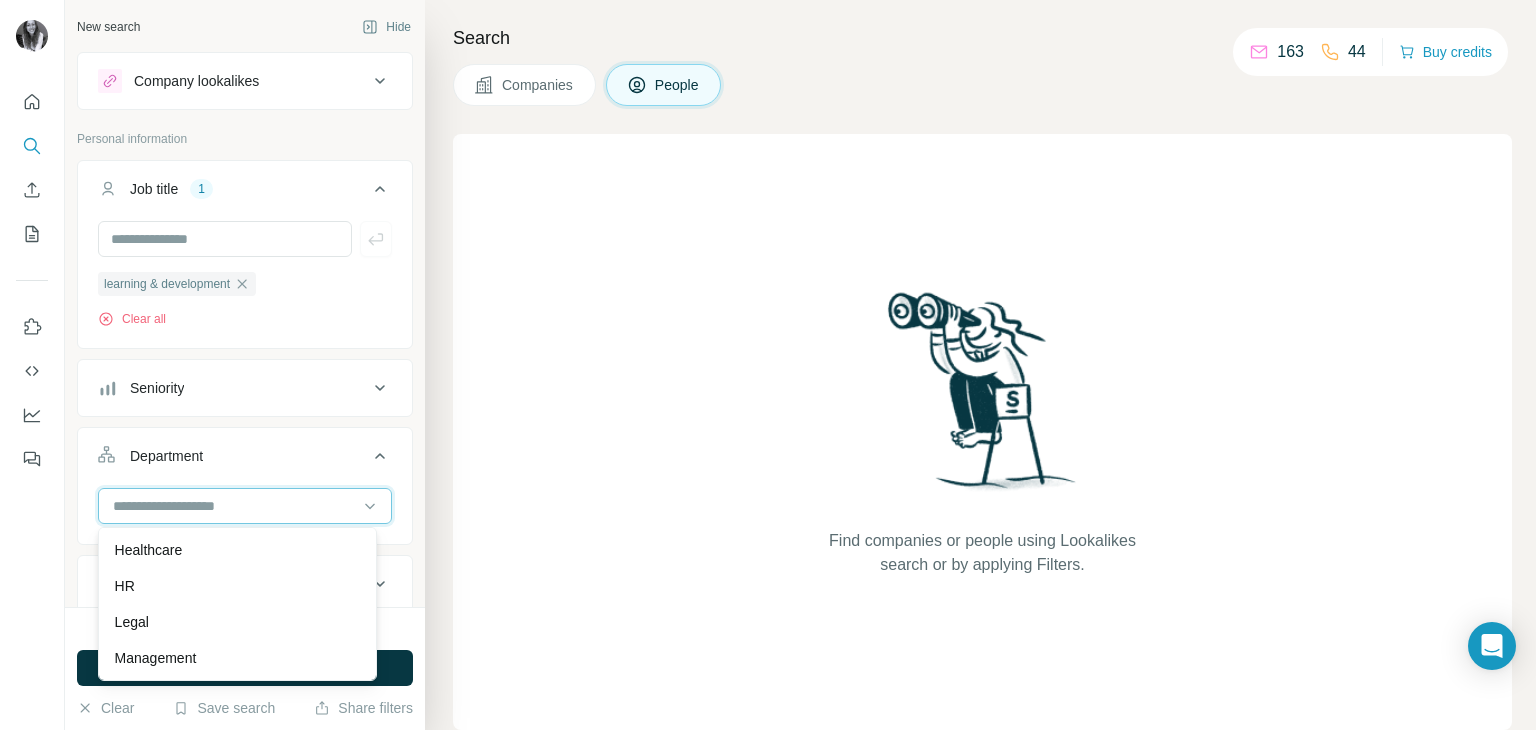 scroll, scrollTop: 300, scrollLeft: 0, axis: vertical 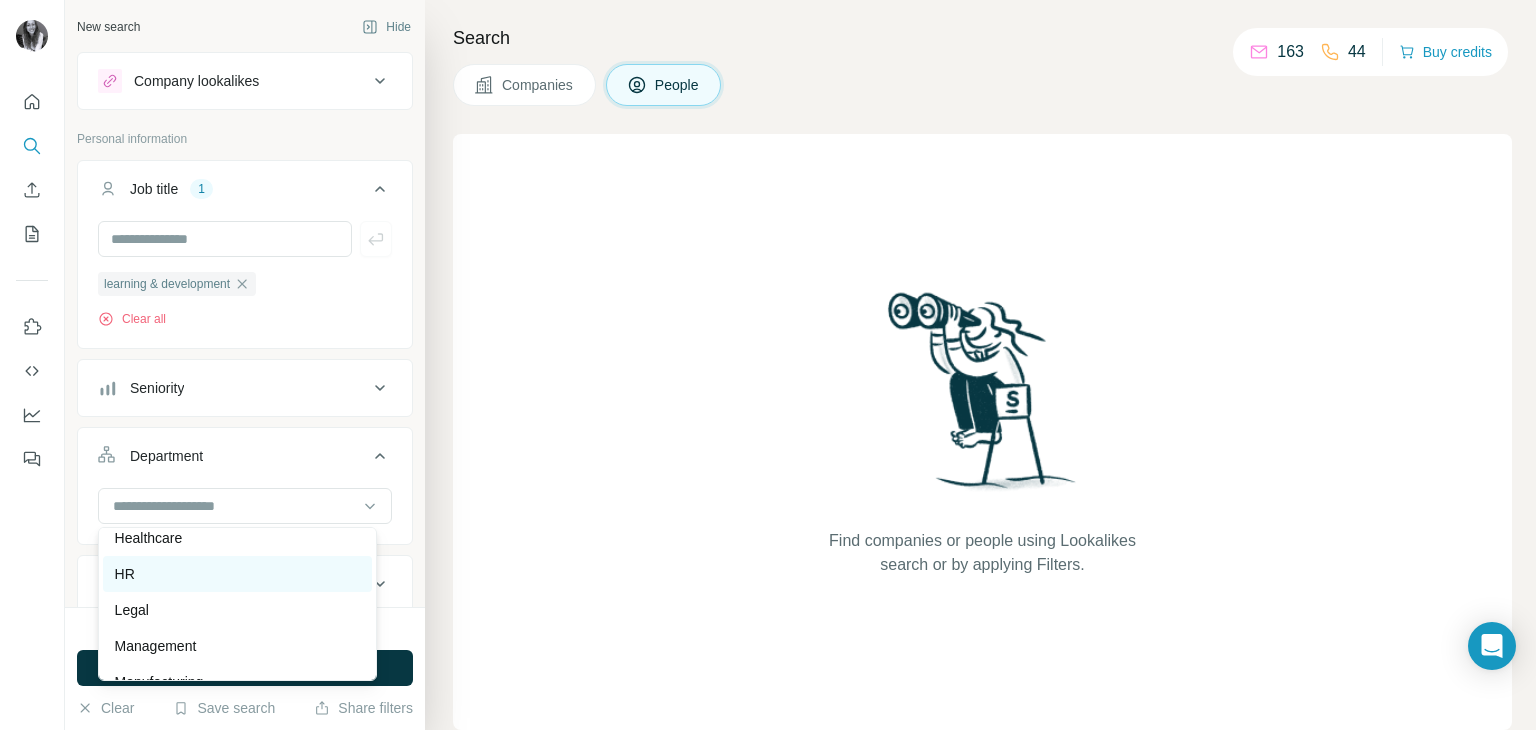 click on "HR" at bounding box center [237, 574] 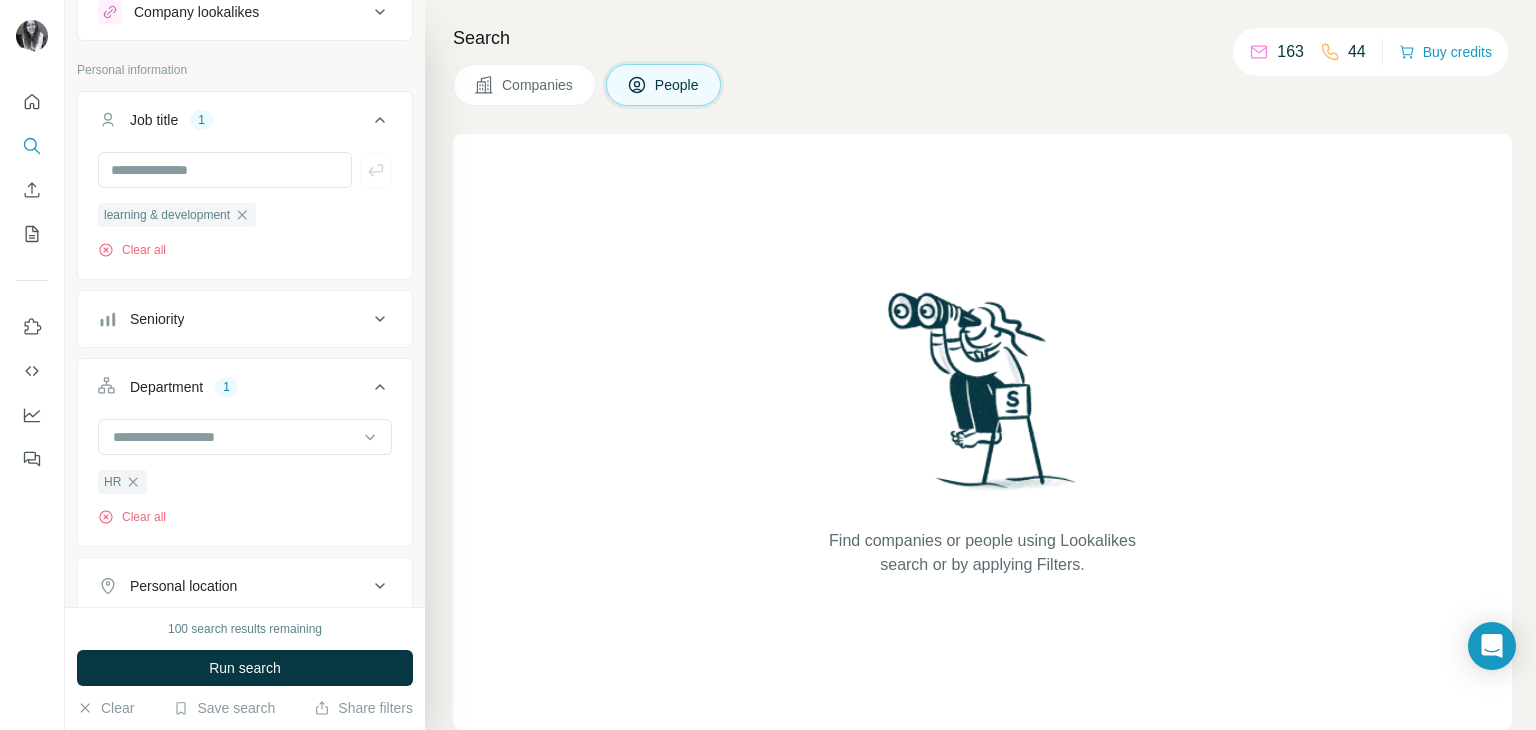 scroll, scrollTop: 100, scrollLeft: 0, axis: vertical 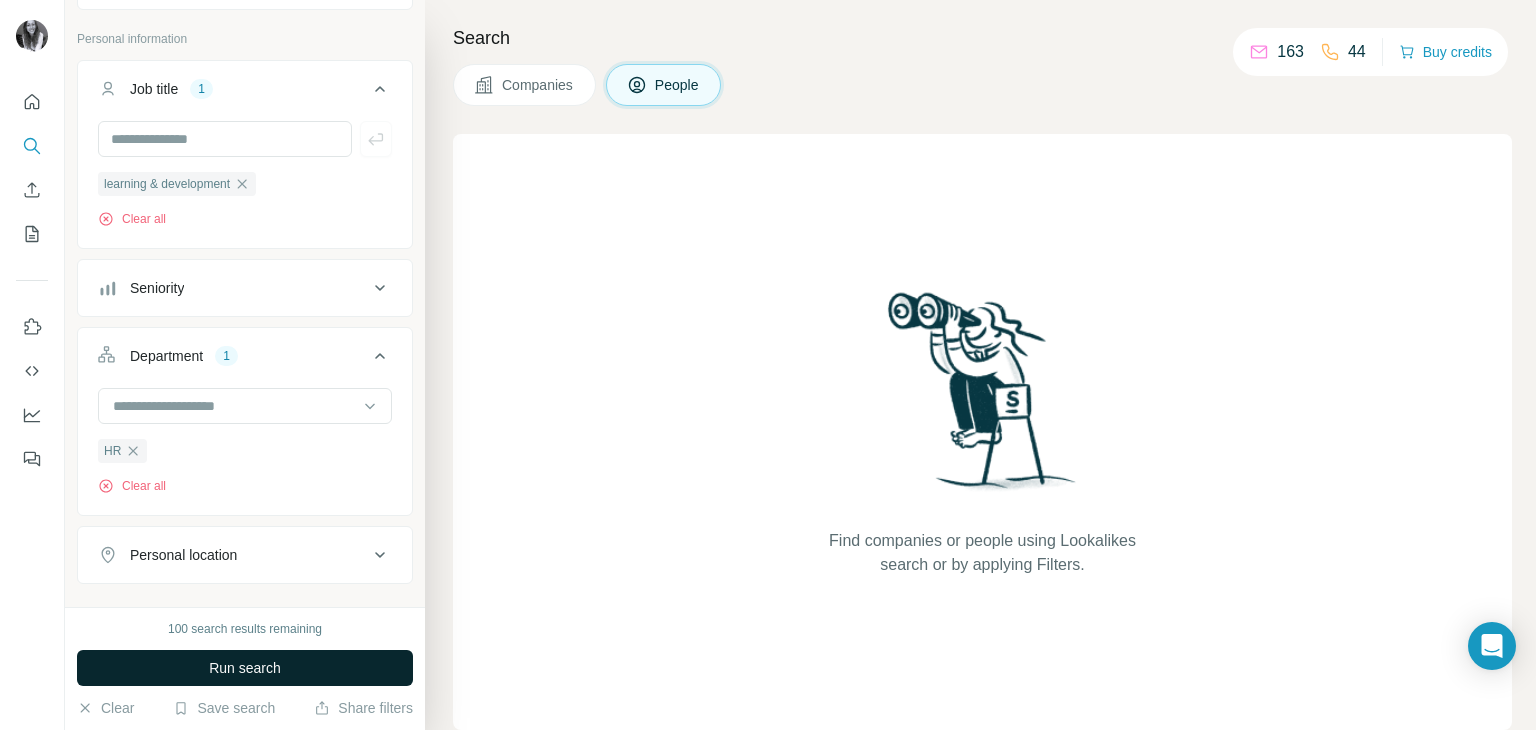 click on "Run search" at bounding box center [245, 668] 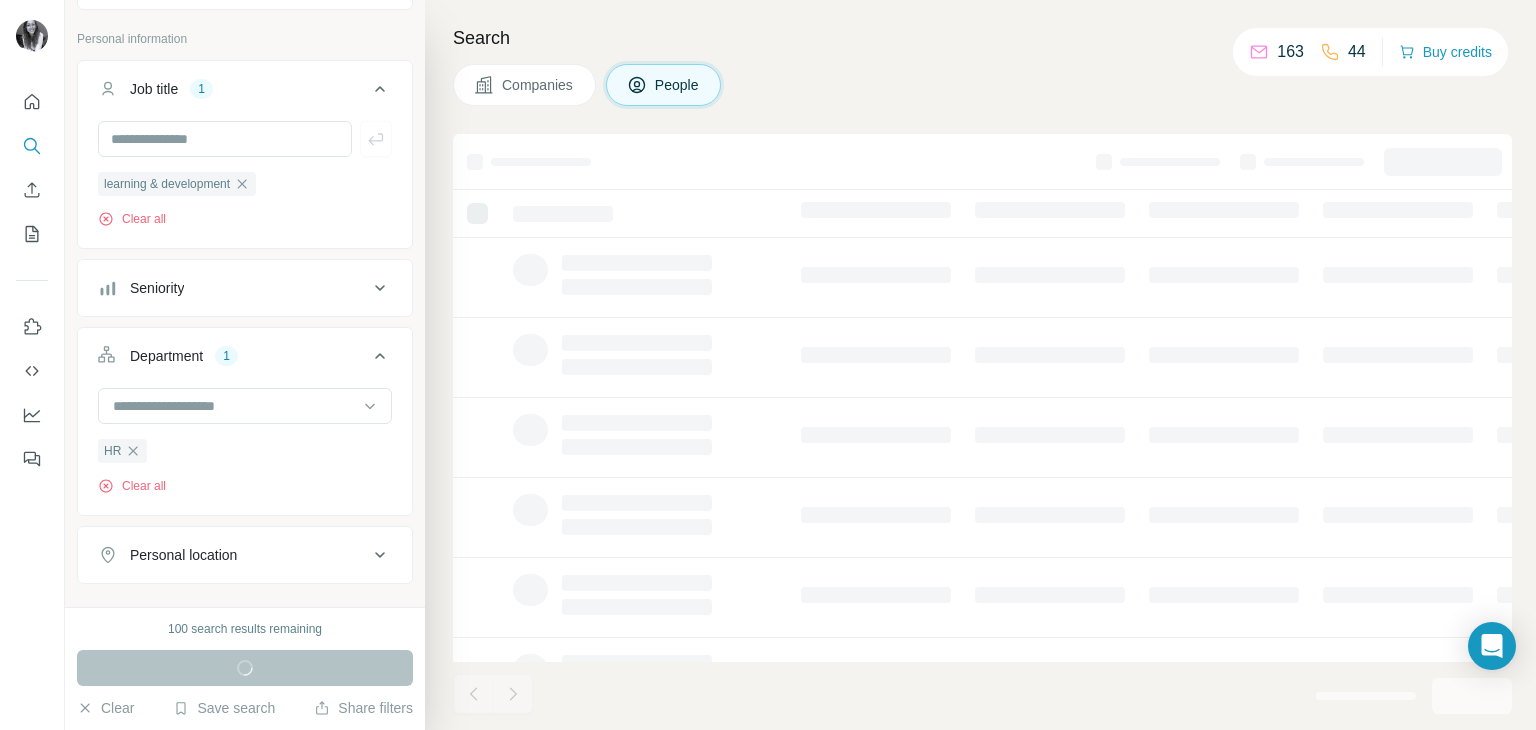 click 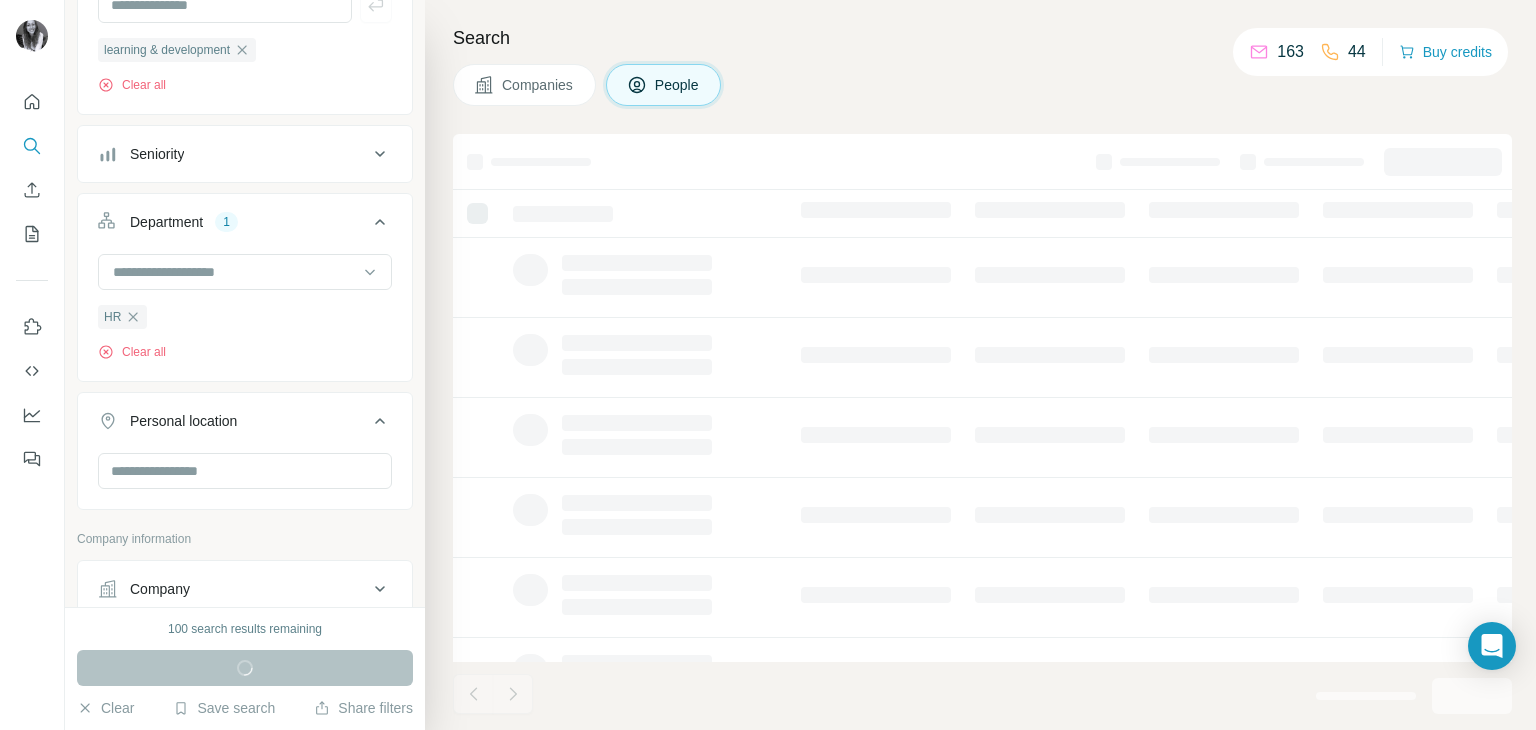 scroll, scrollTop: 300, scrollLeft: 0, axis: vertical 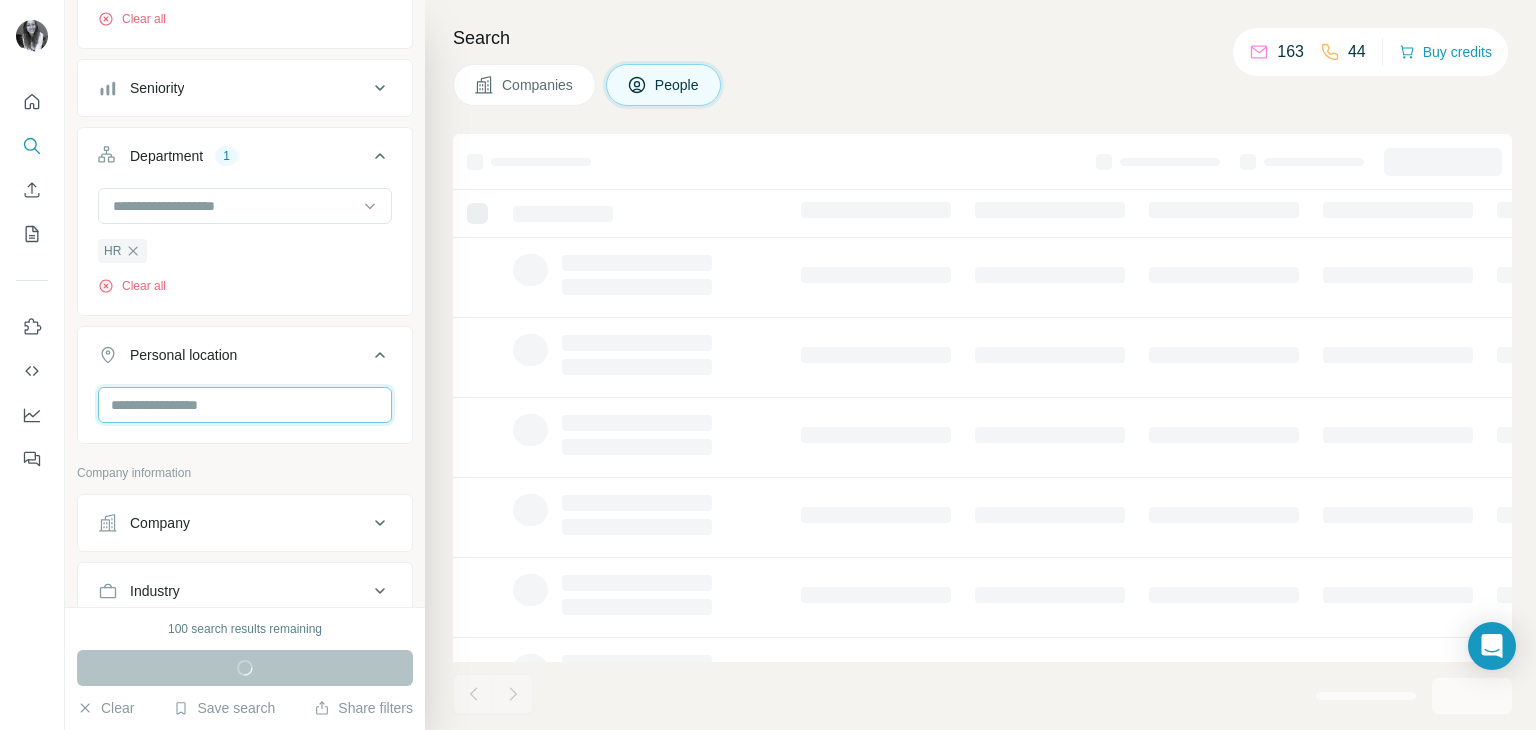 click at bounding box center [245, 405] 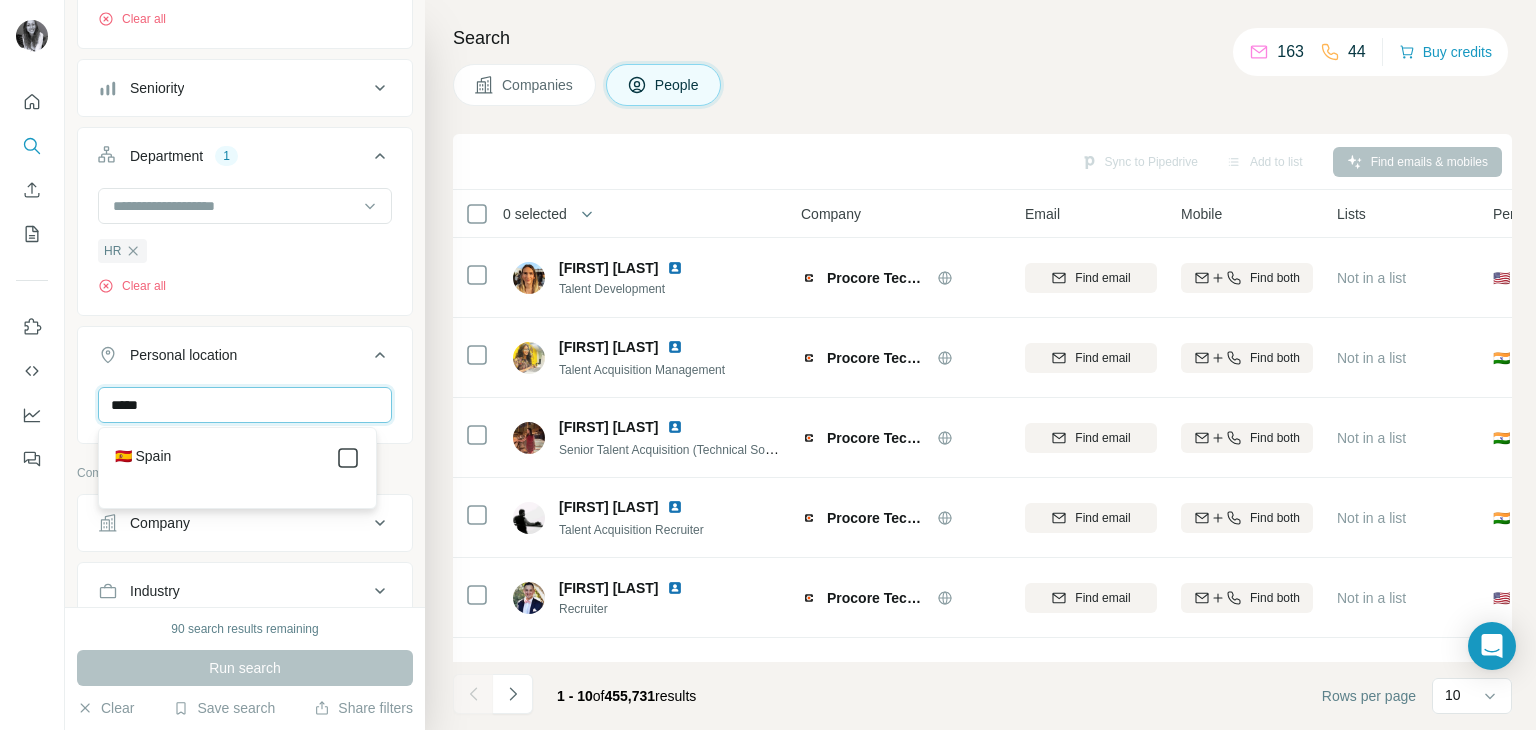 type on "*****" 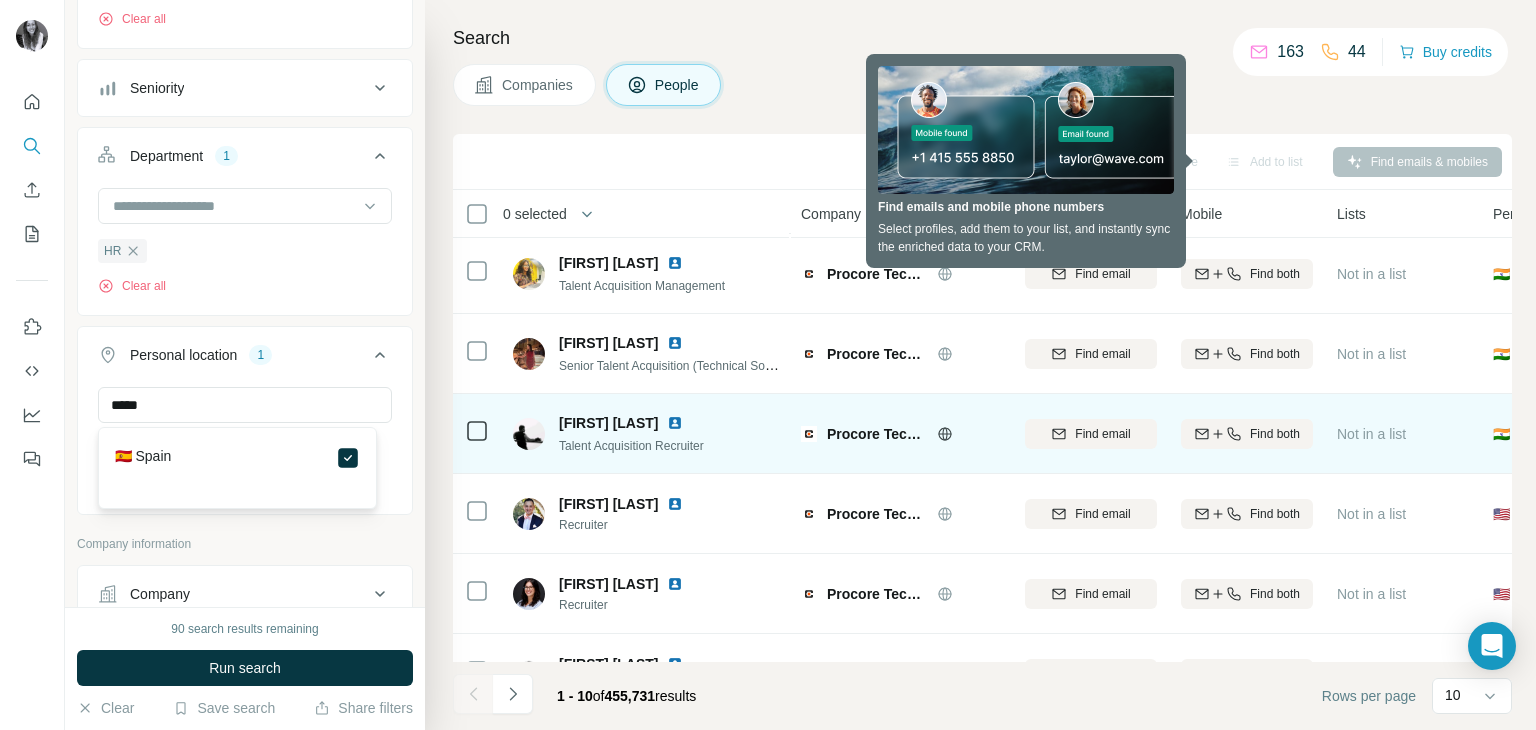 scroll, scrollTop: 300, scrollLeft: 0, axis: vertical 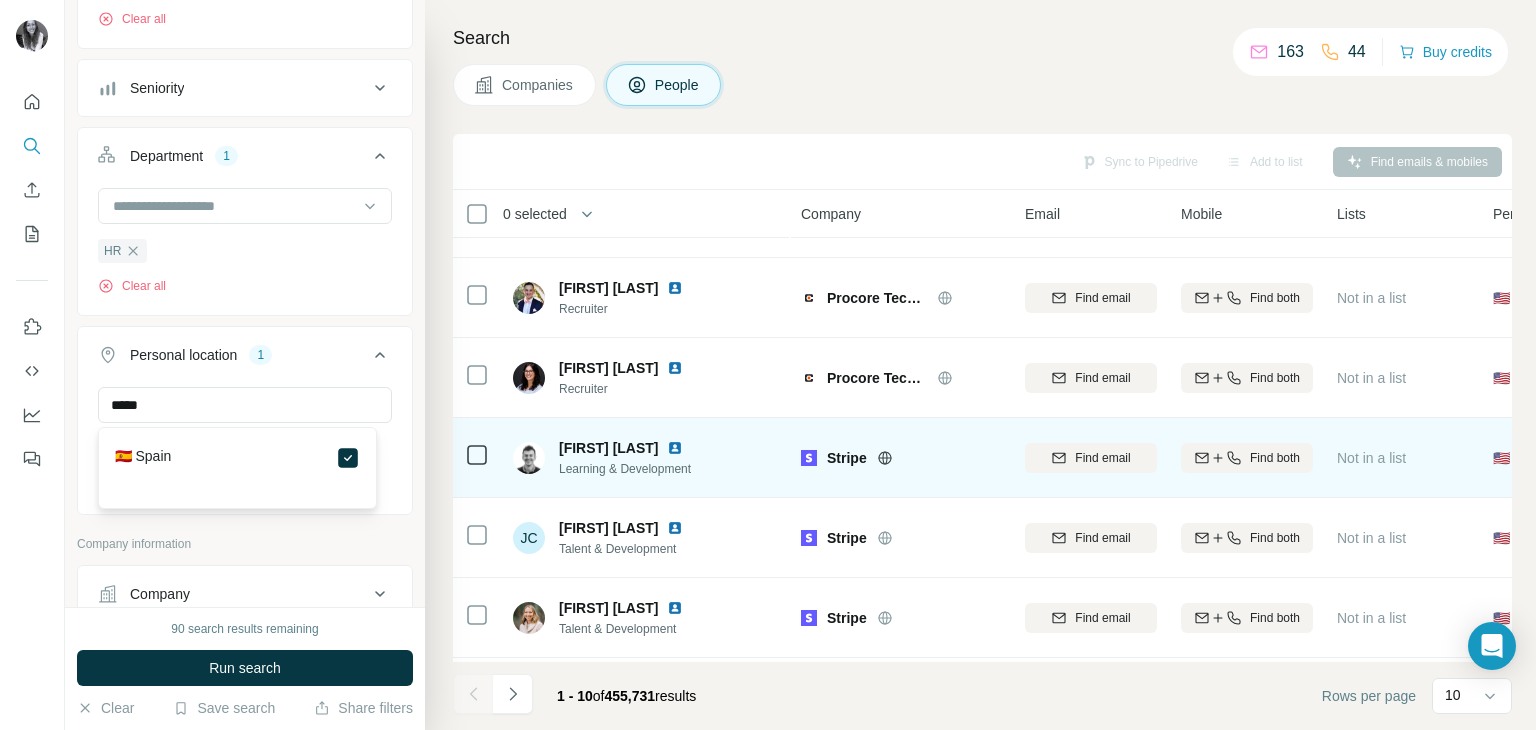 type 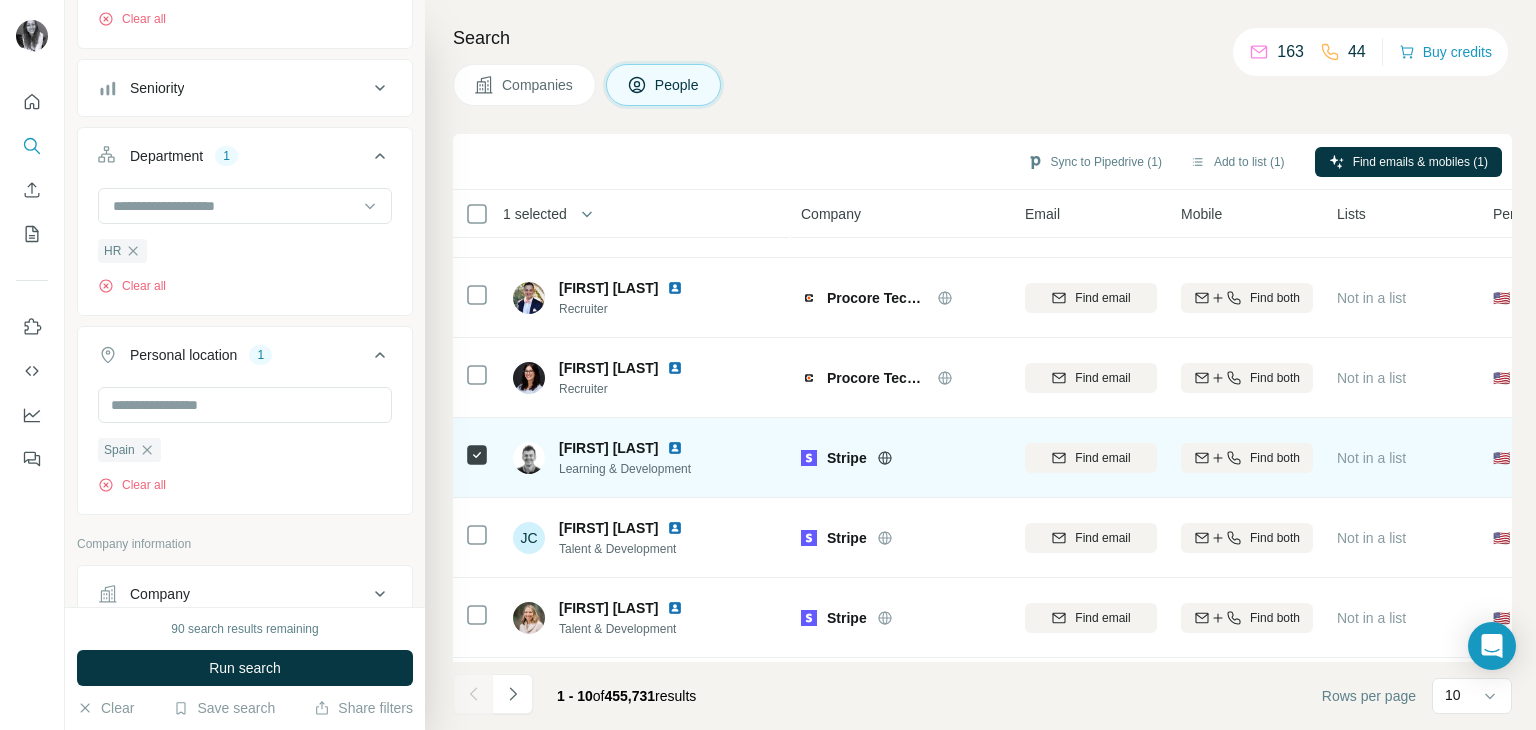 scroll, scrollTop: 386, scrollLeft: 0, axis: vertical 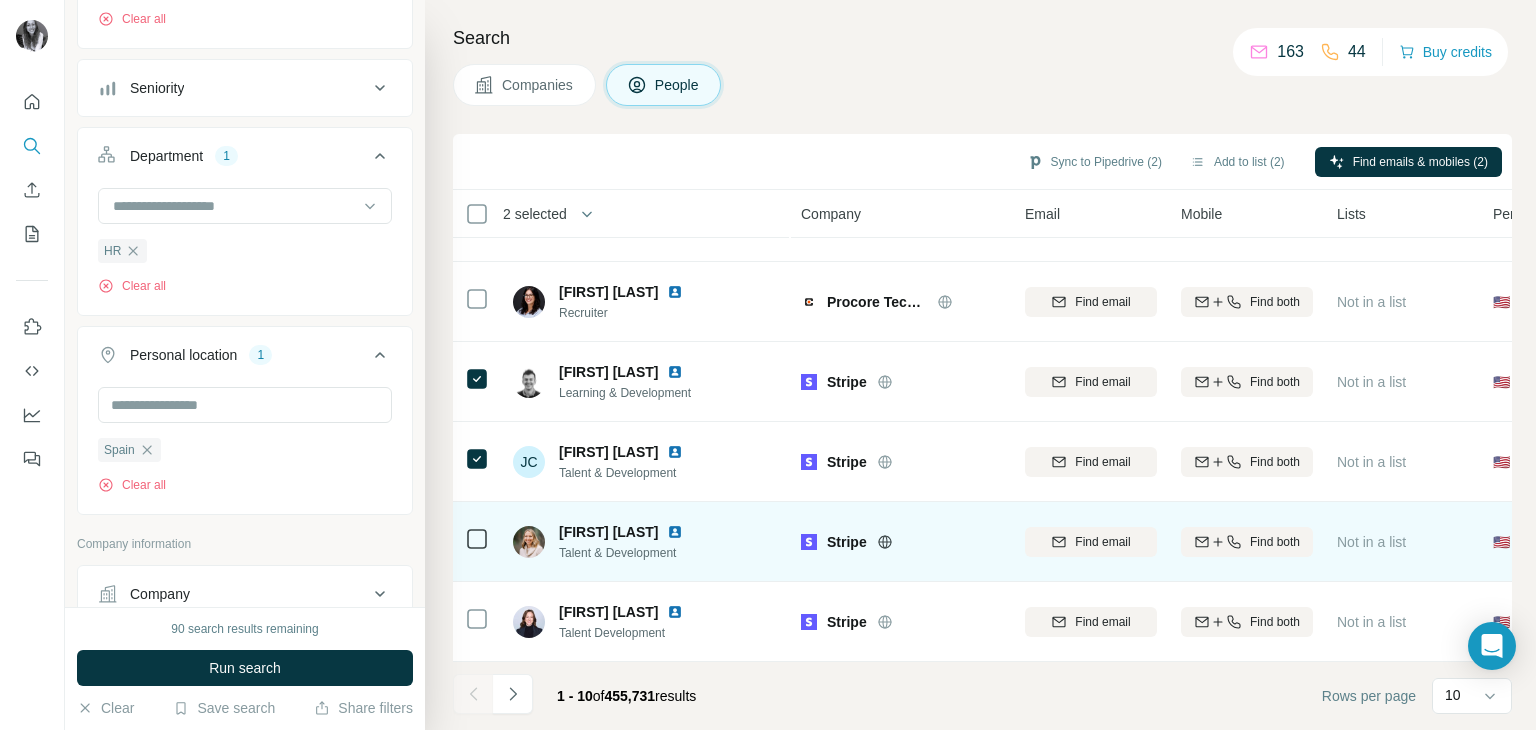 click at bounding box center (477, 542) 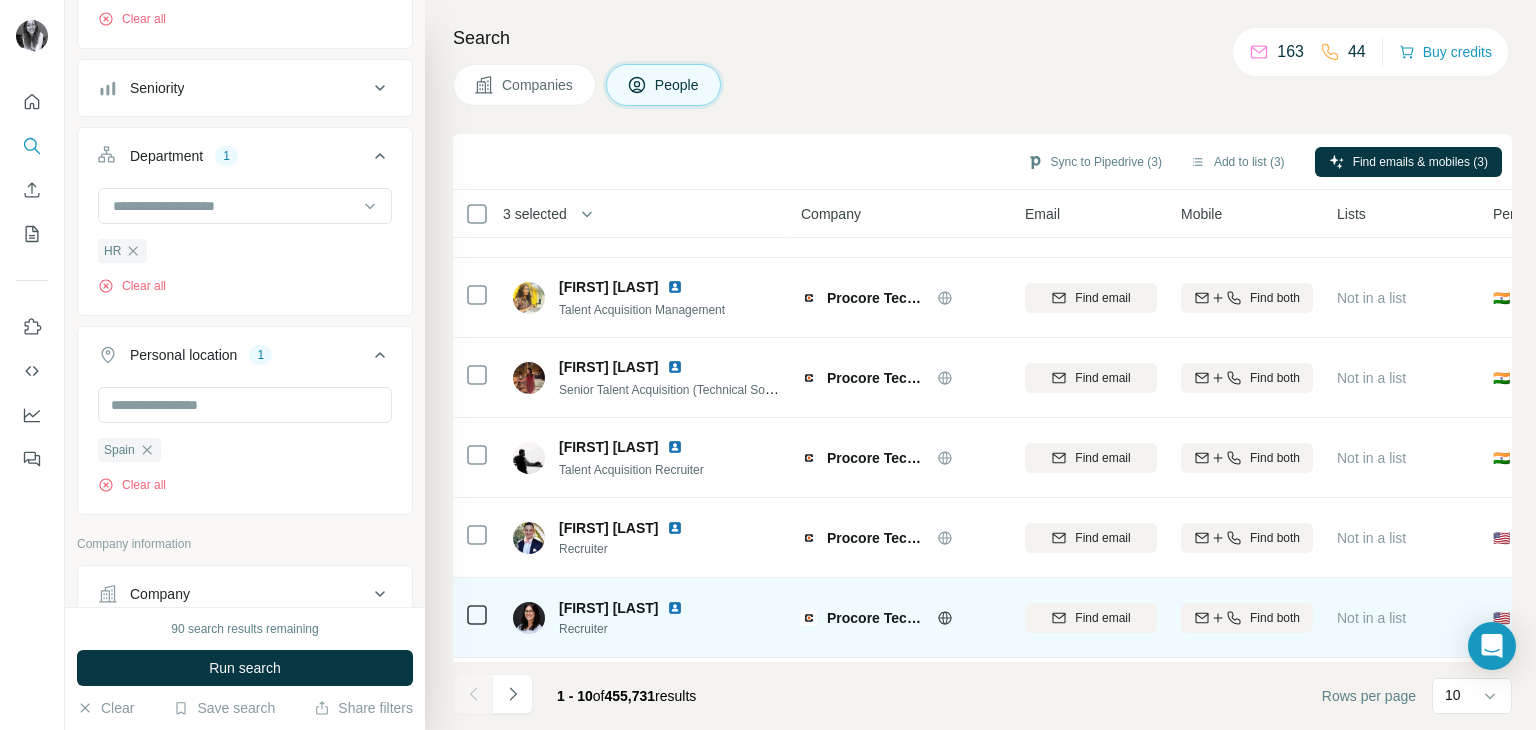 scroll, scrollTop: 0, scrollLeft: 0, axis: both 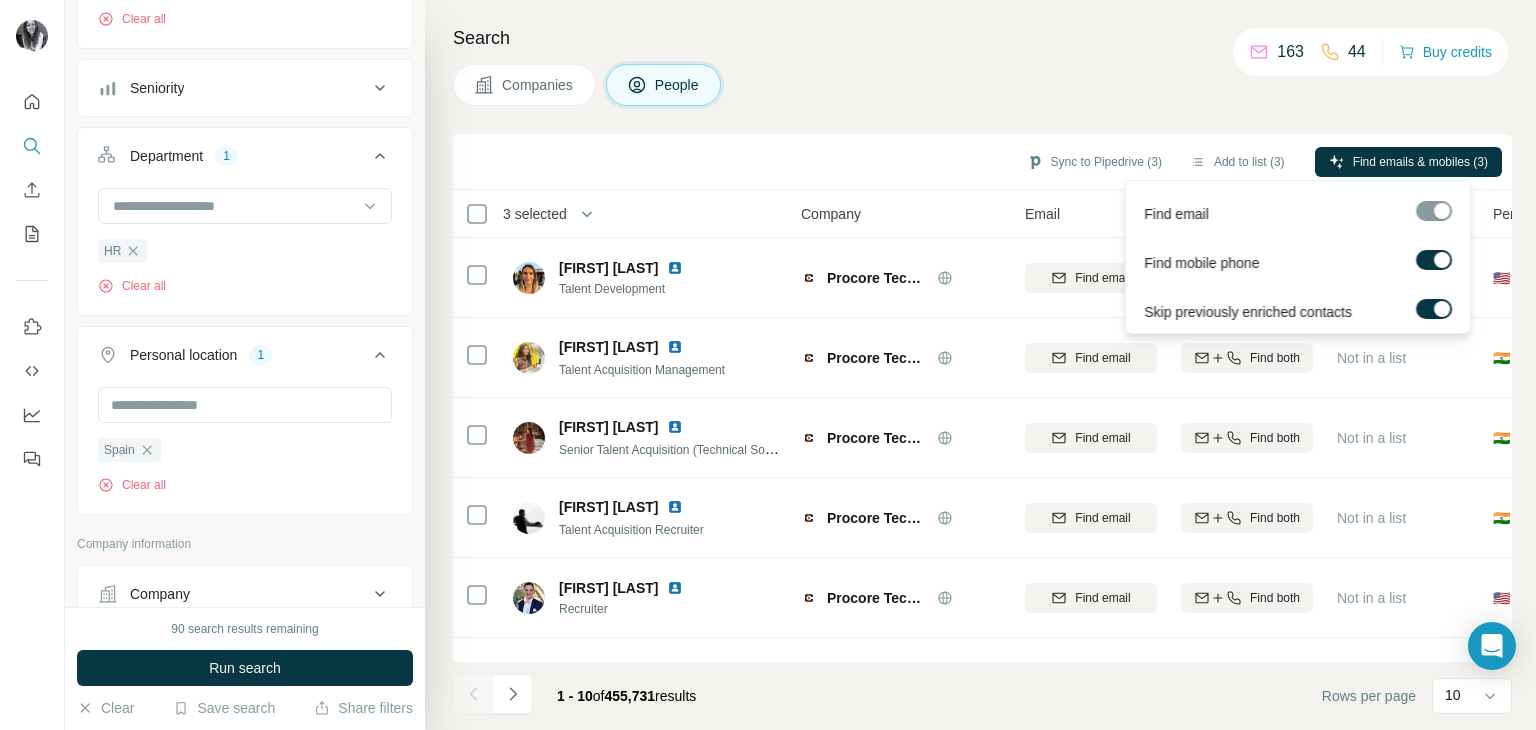 click at bounding box center [1442, 260] 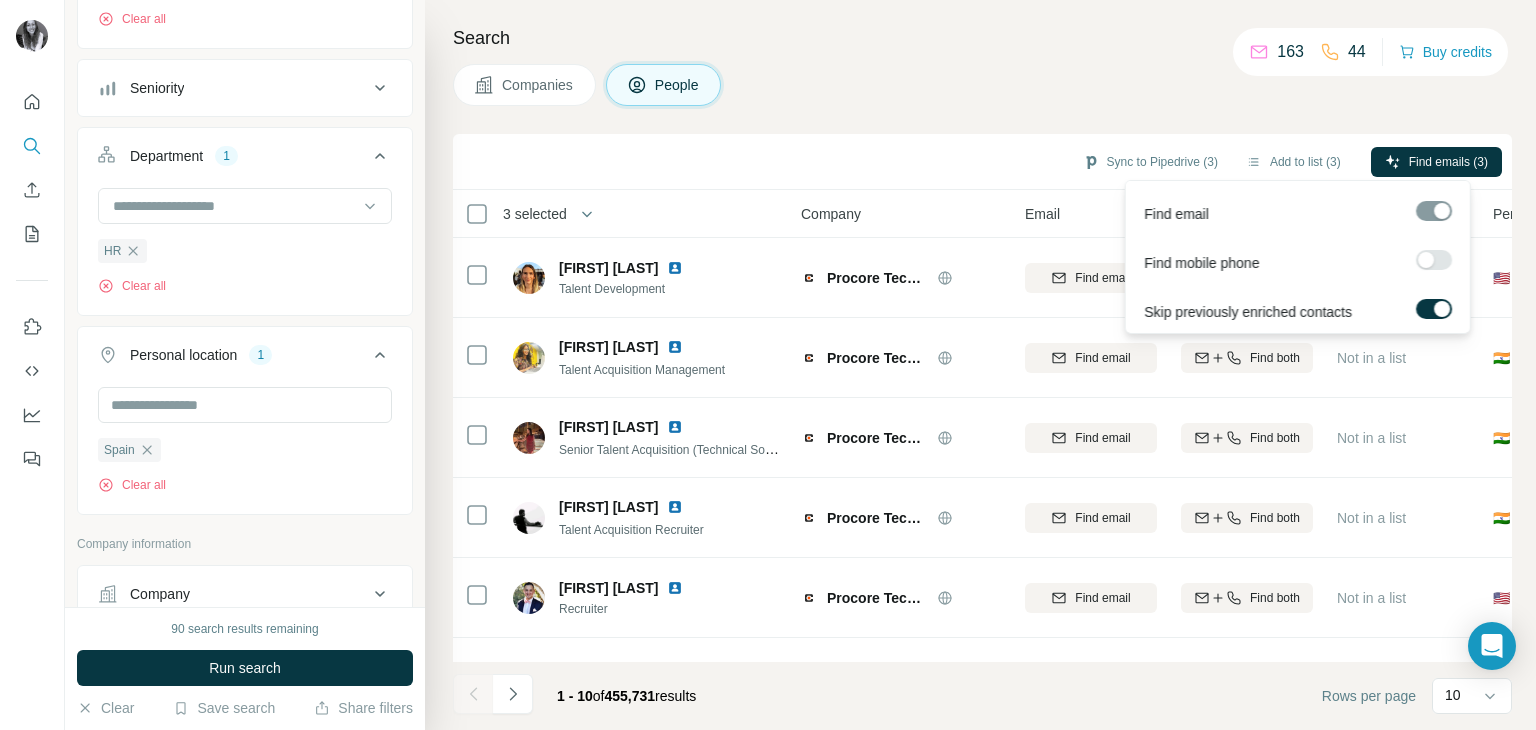 click at bounding box center [1442, 309] 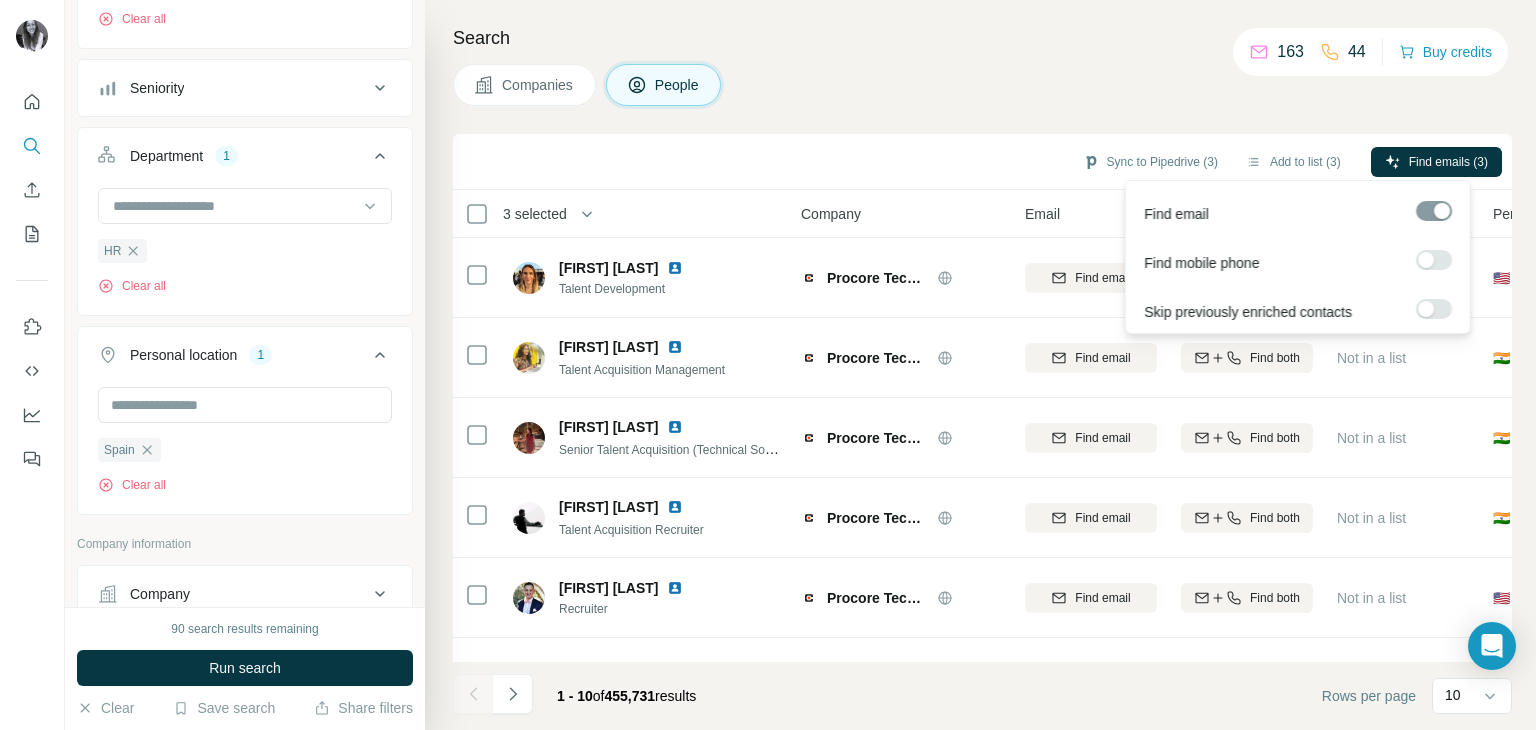 click at bounding box center [1434, 211] 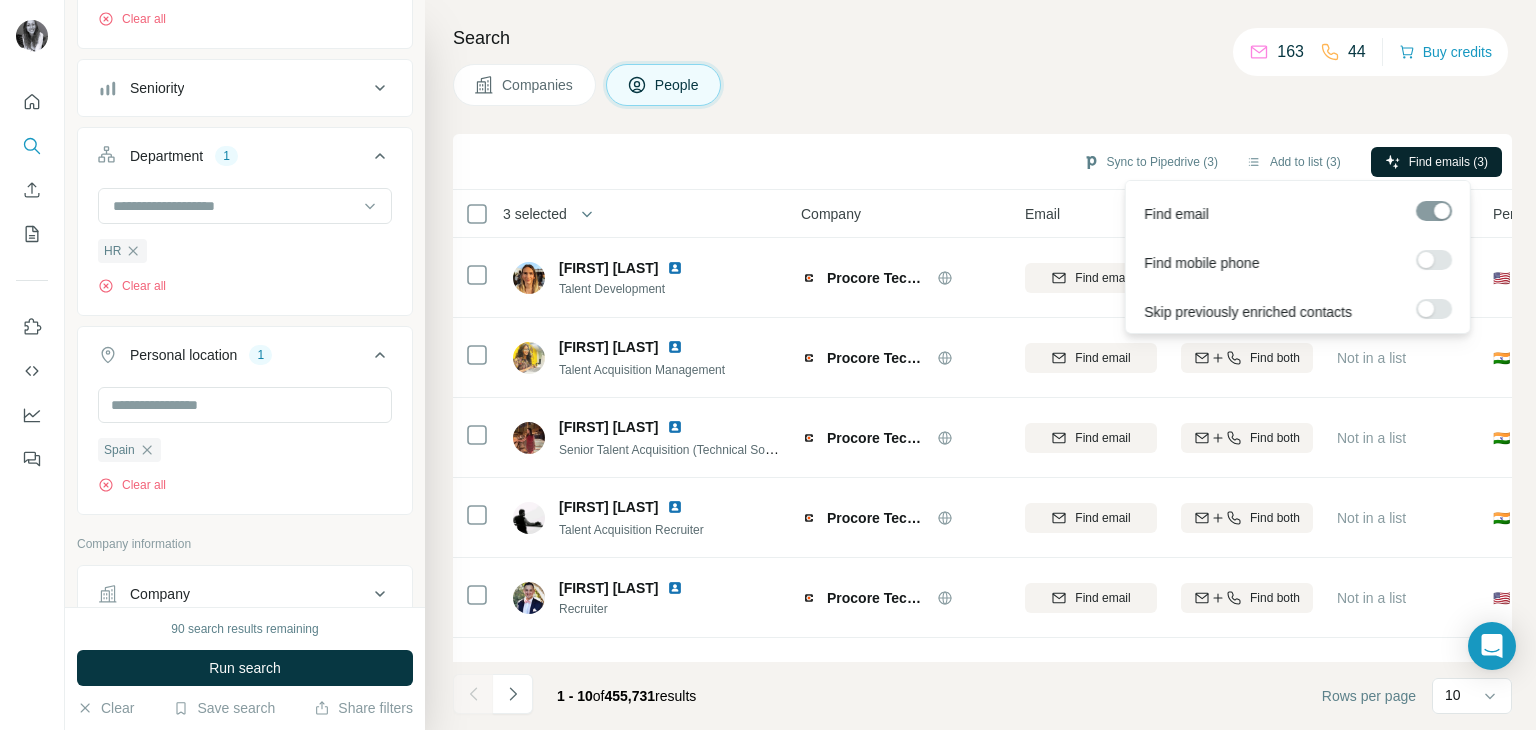 click on "Find emails (3)" at bounding box center [1448, 162] 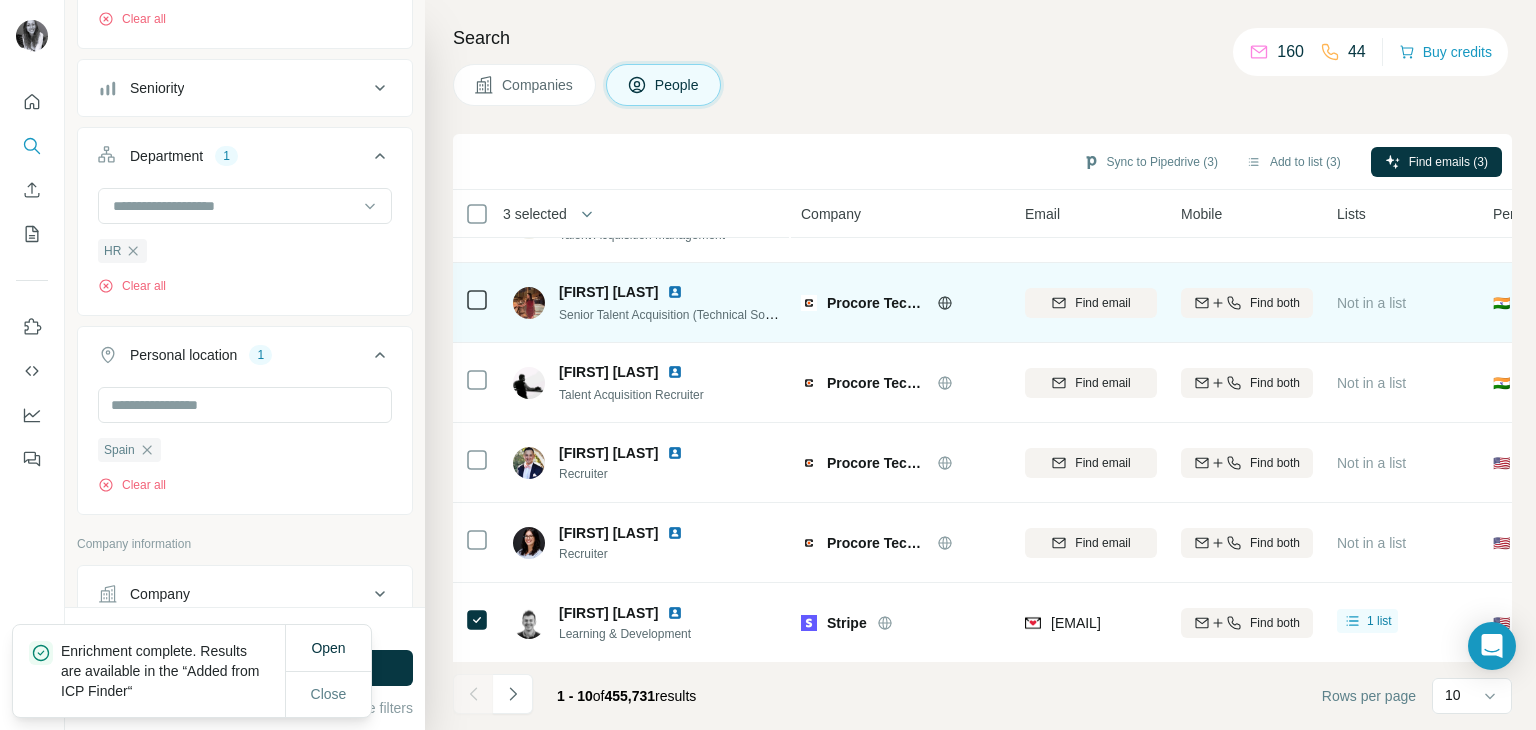 scroll, scrollTop: 386, scrollLeft: 0, axis: vertical 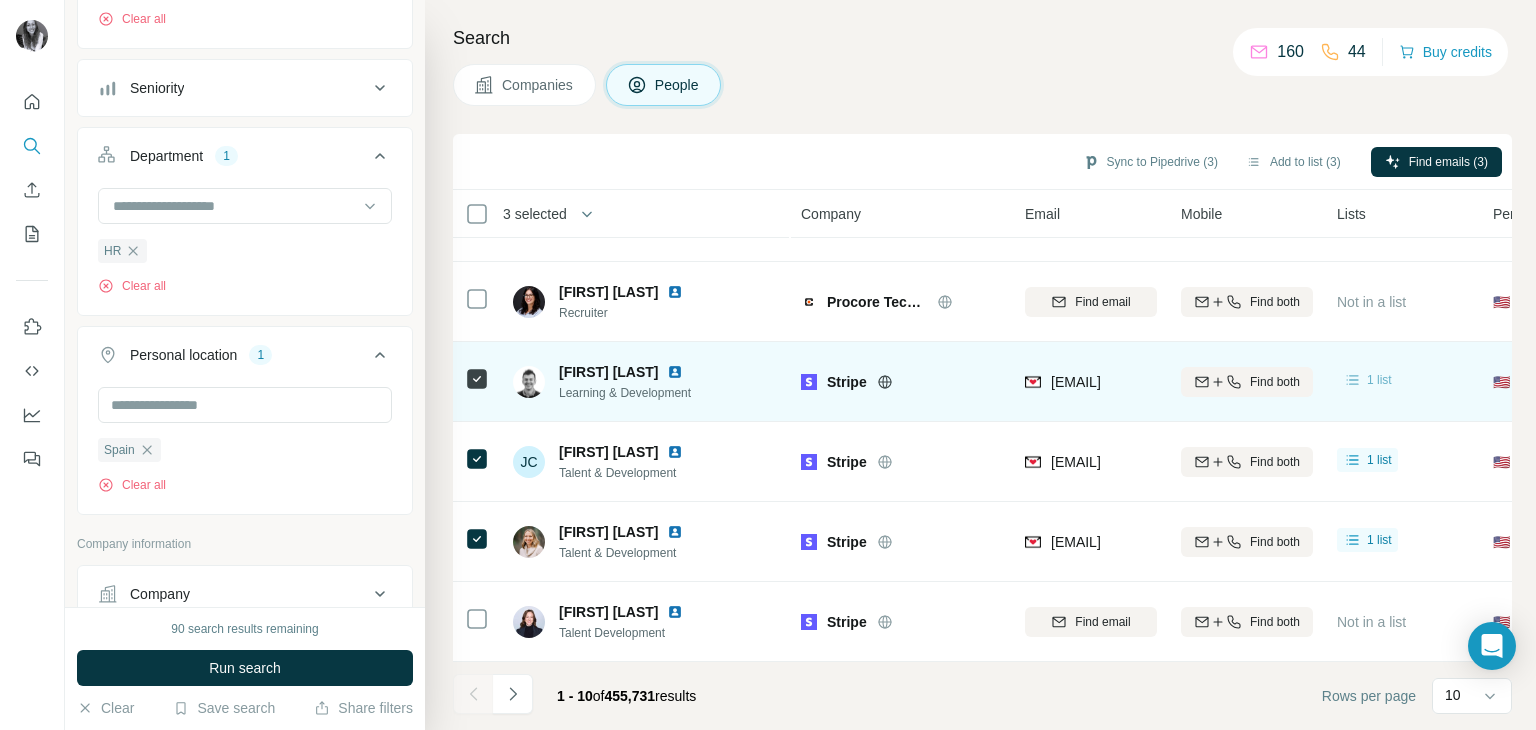 click on "1 list" at bounding box center [1379, 380] 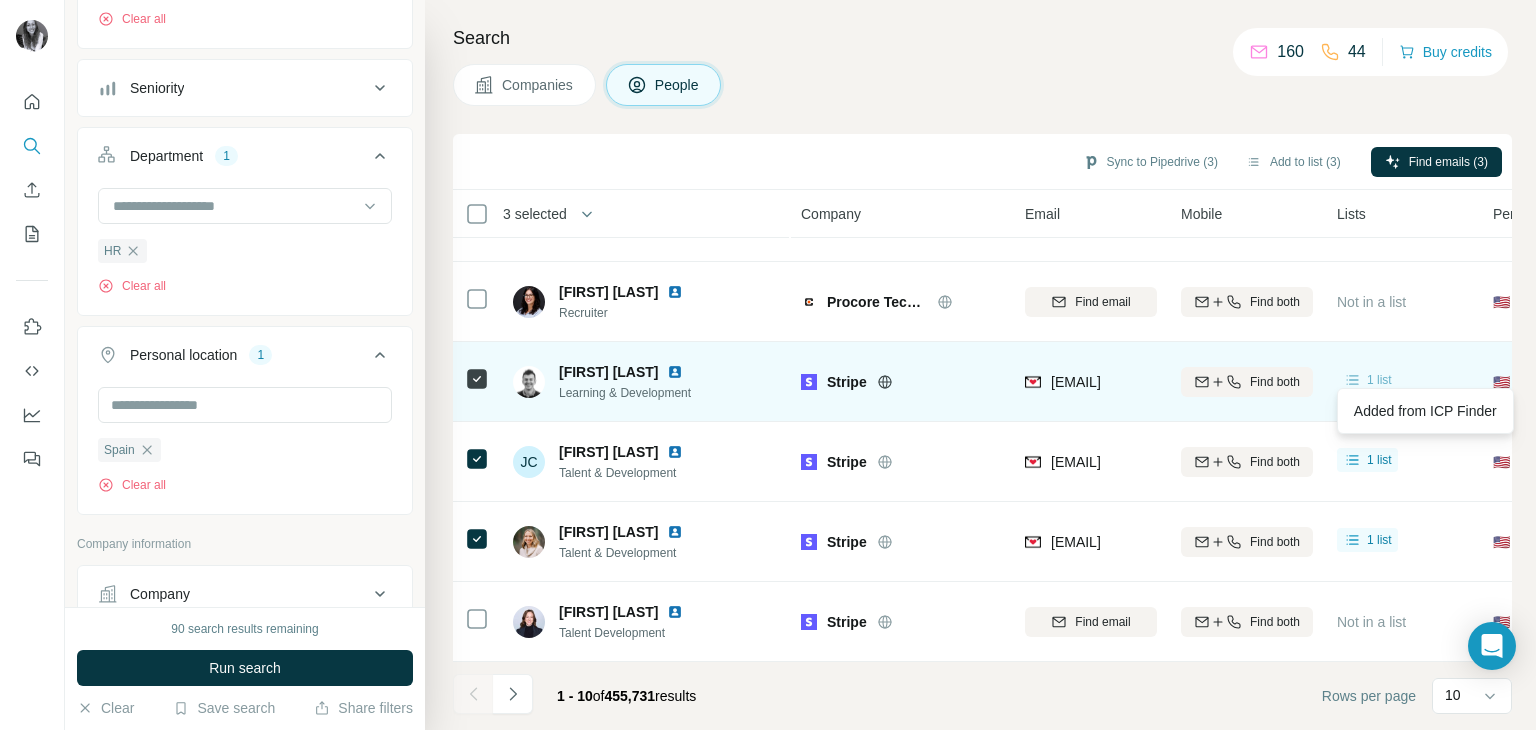 click on "1 list" at bounding box center [1379, 380] 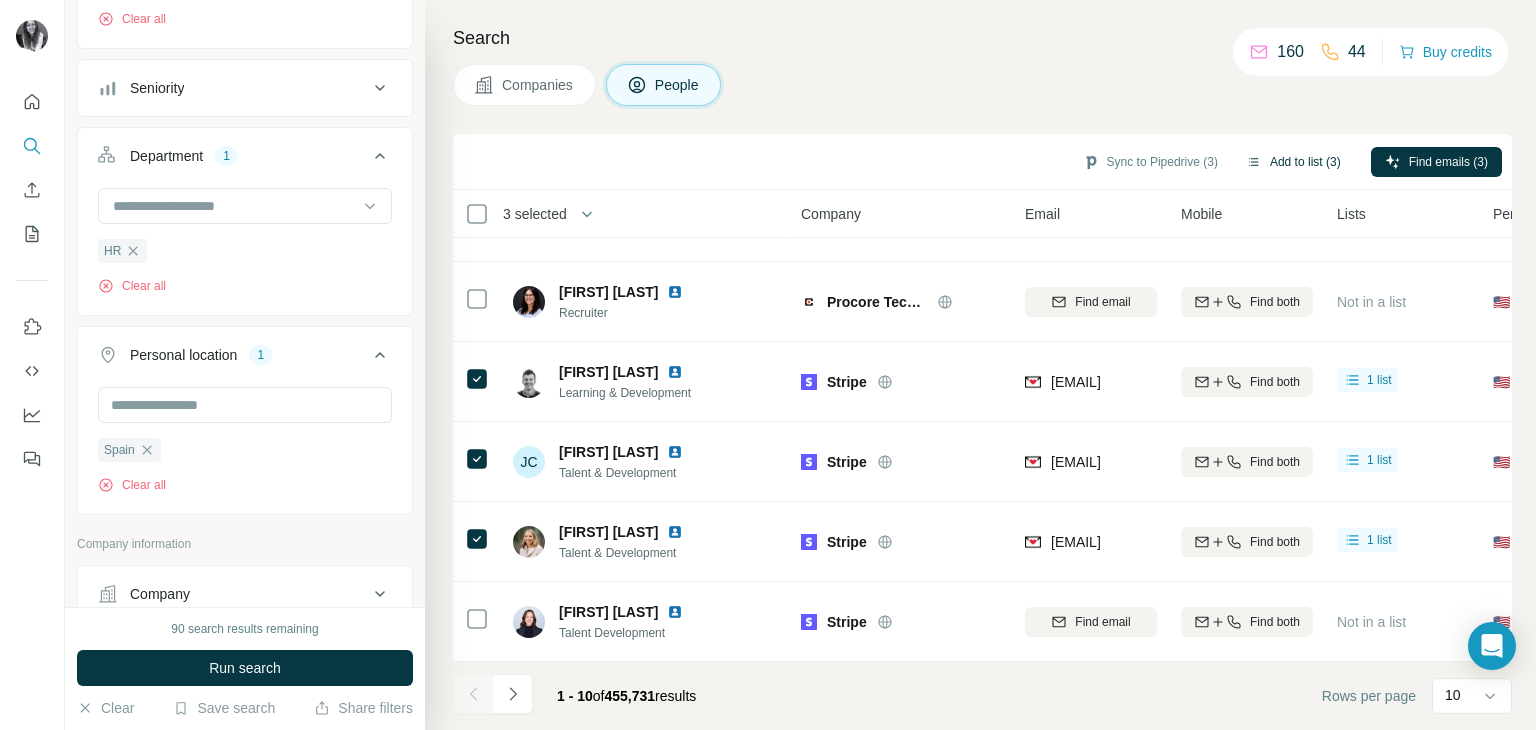 click on "Add to list (3)" at bounding box center [1293, 162] 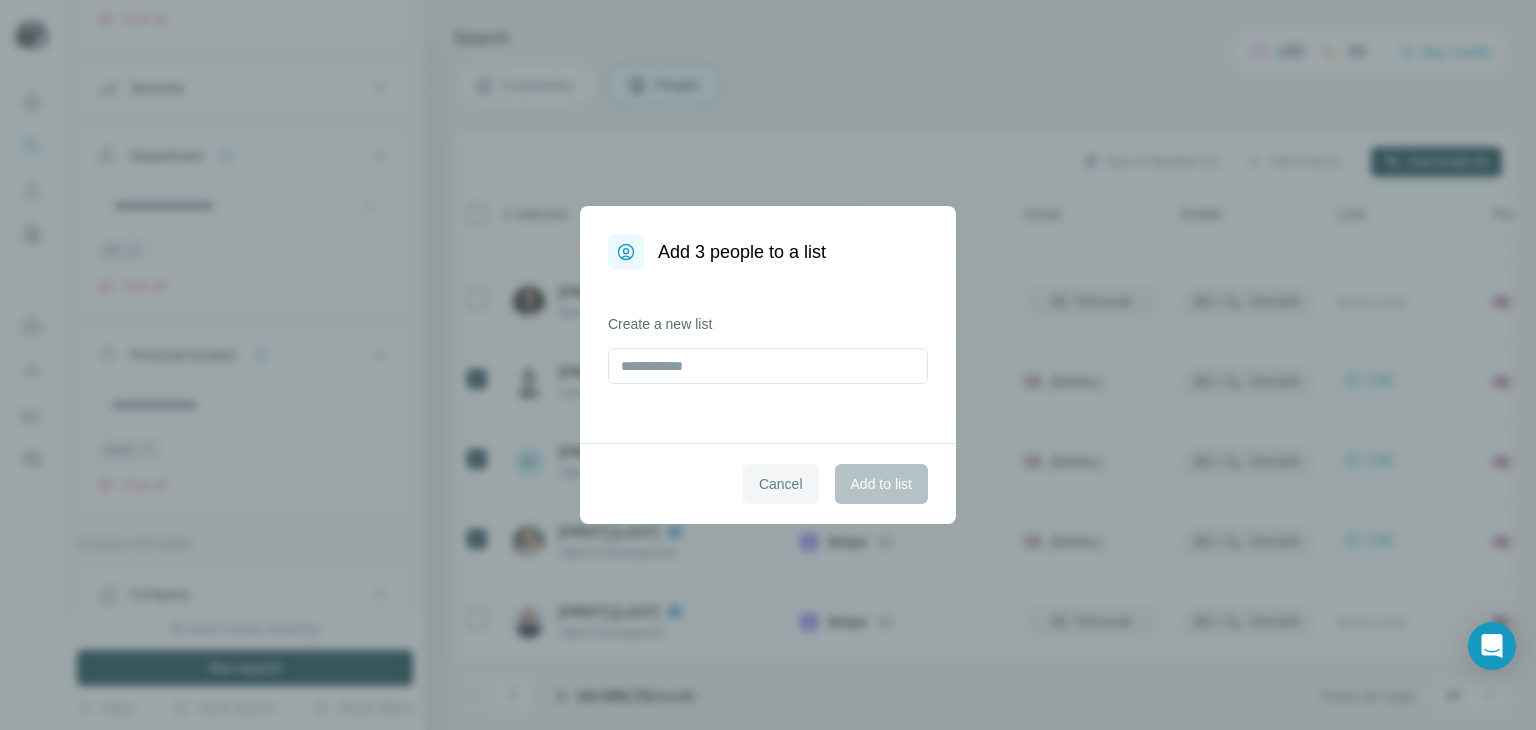 click on "Cancel" at bounding box center [781, 484] 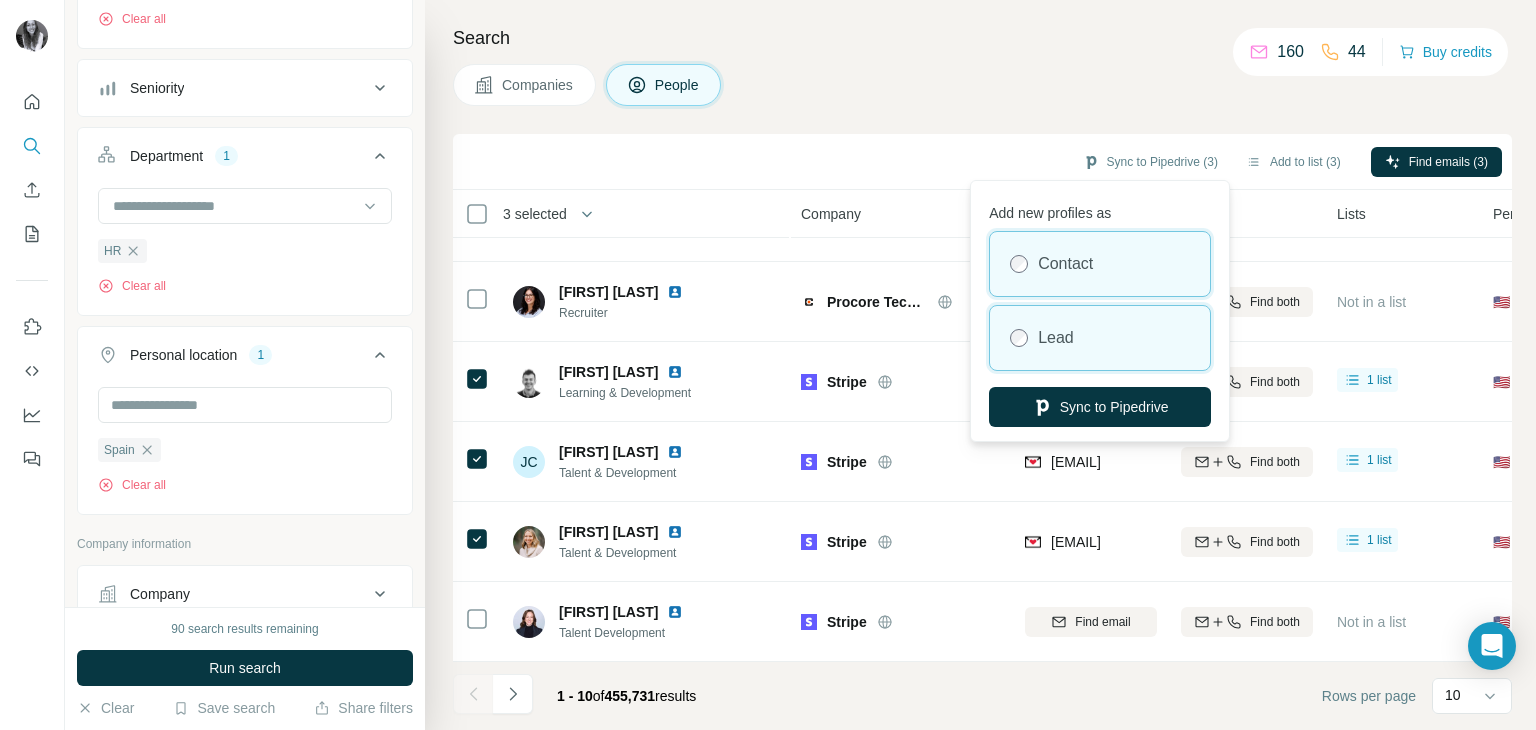 click on "Lead" at bounding box center (1056, 338) 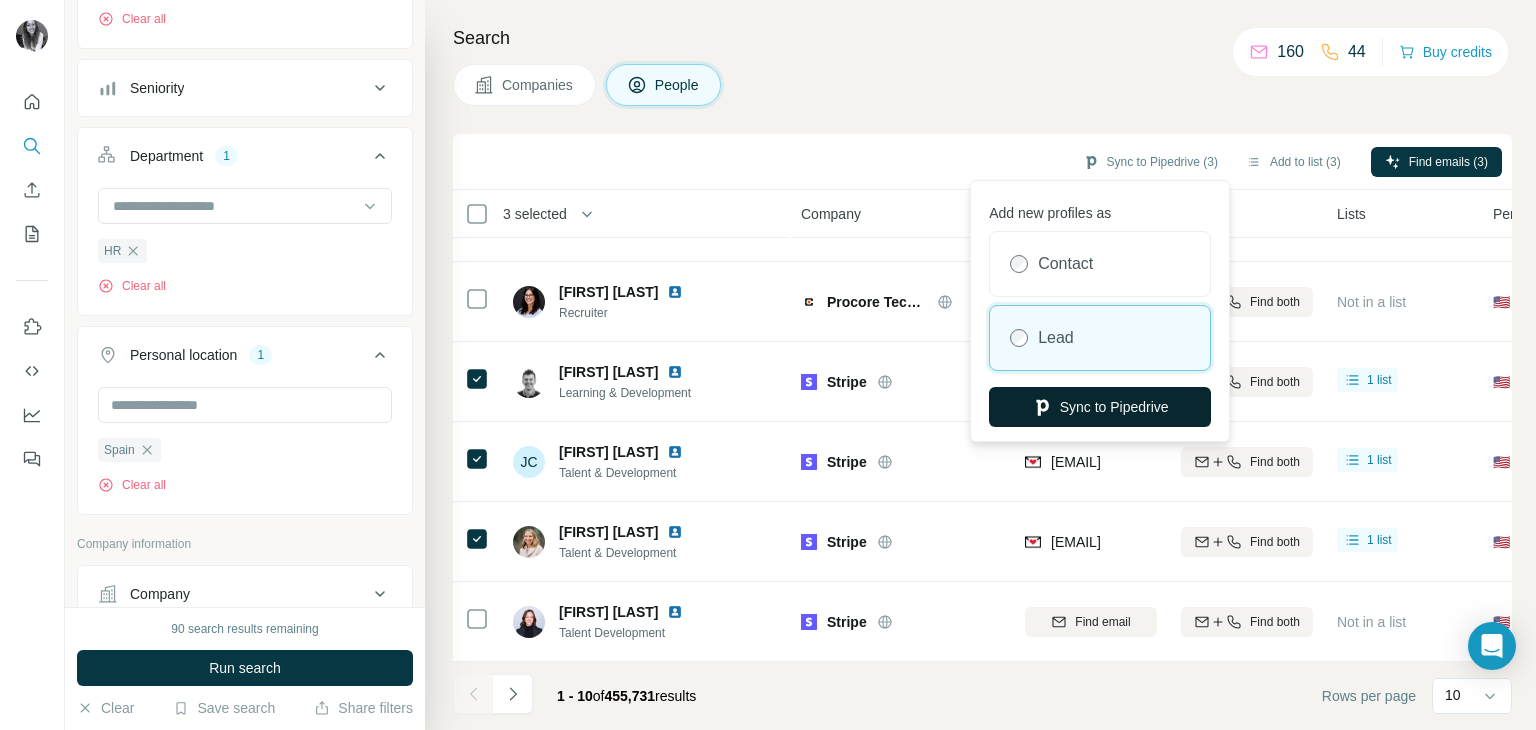 click on "Sync to Pipedrive" at bounding box center [1100, 407] 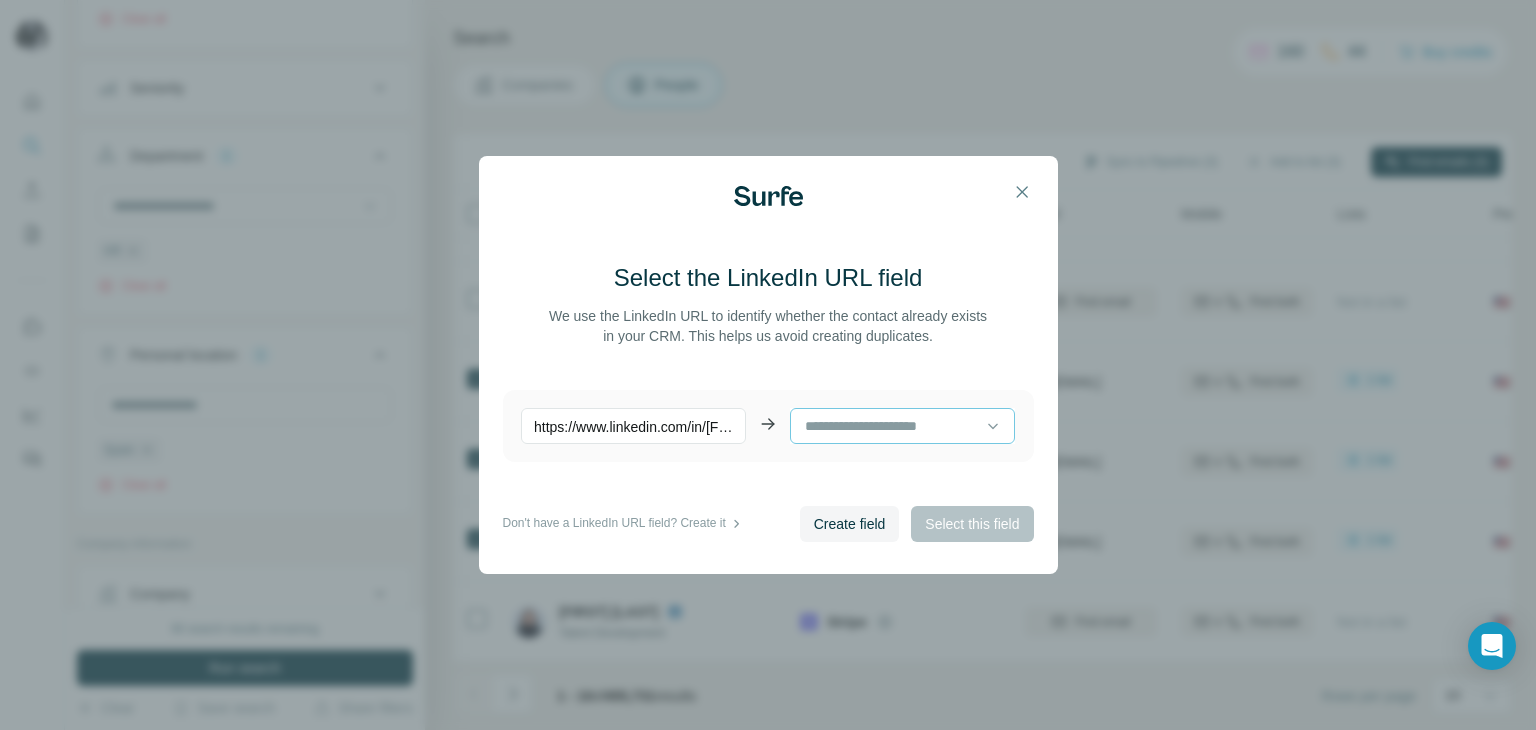 click at bounding box center [894, 426] 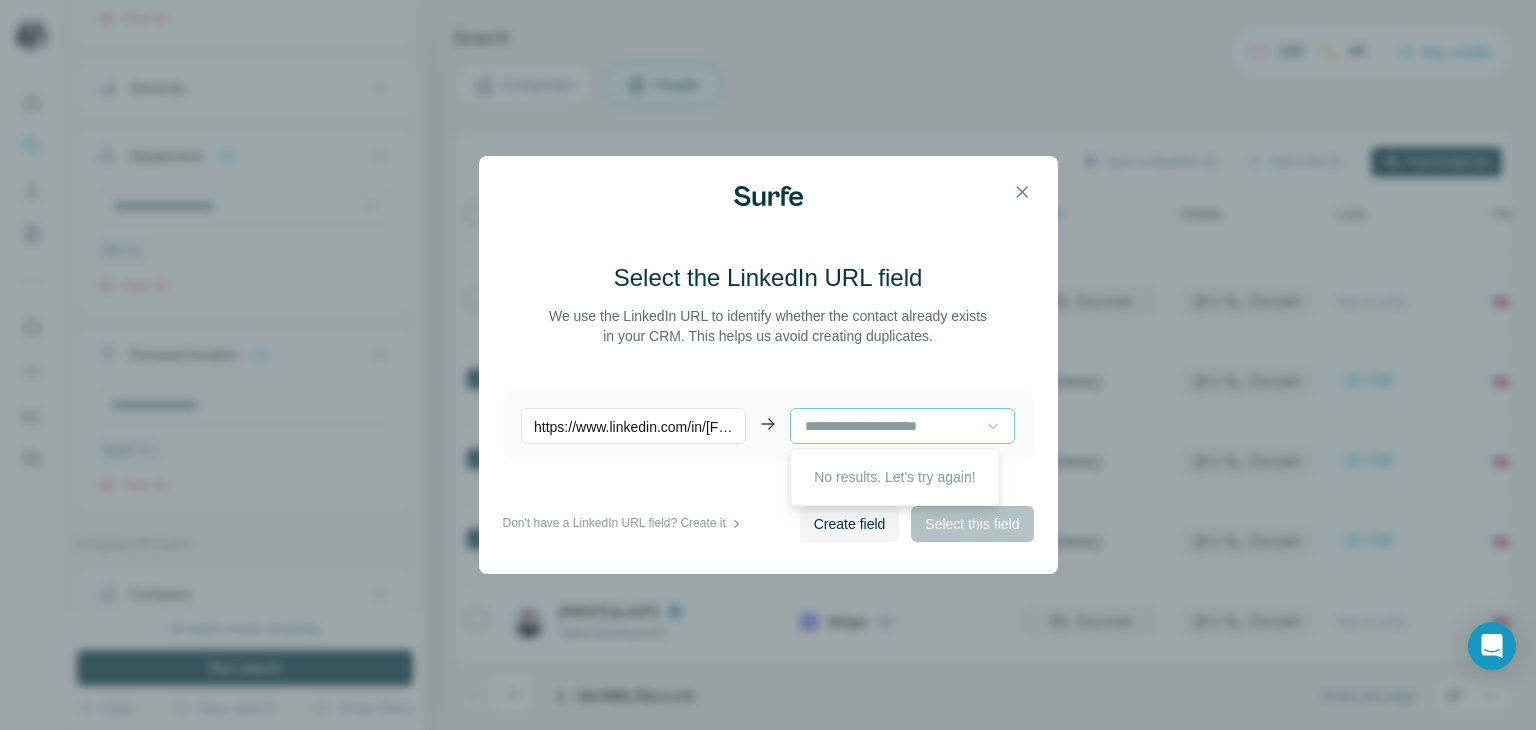 click 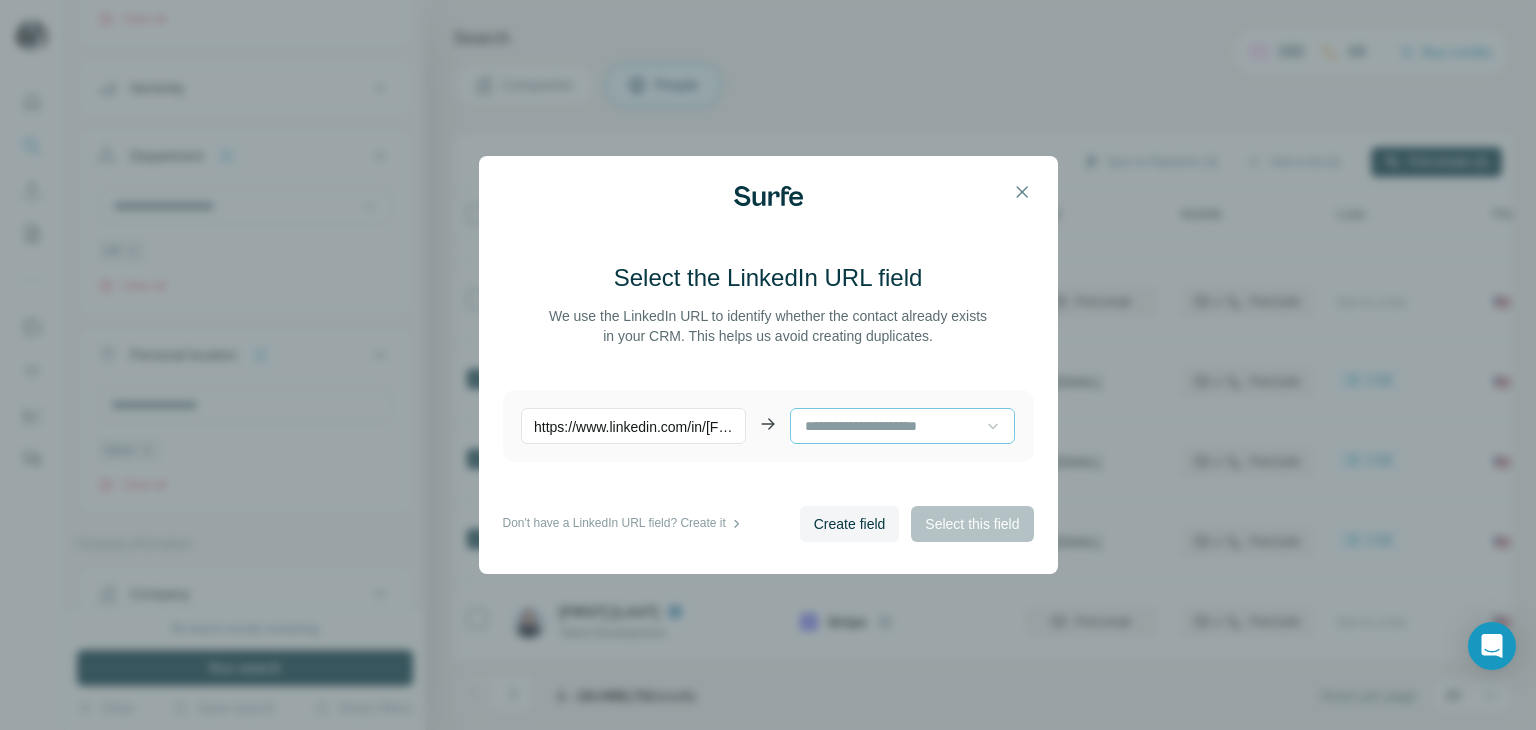click 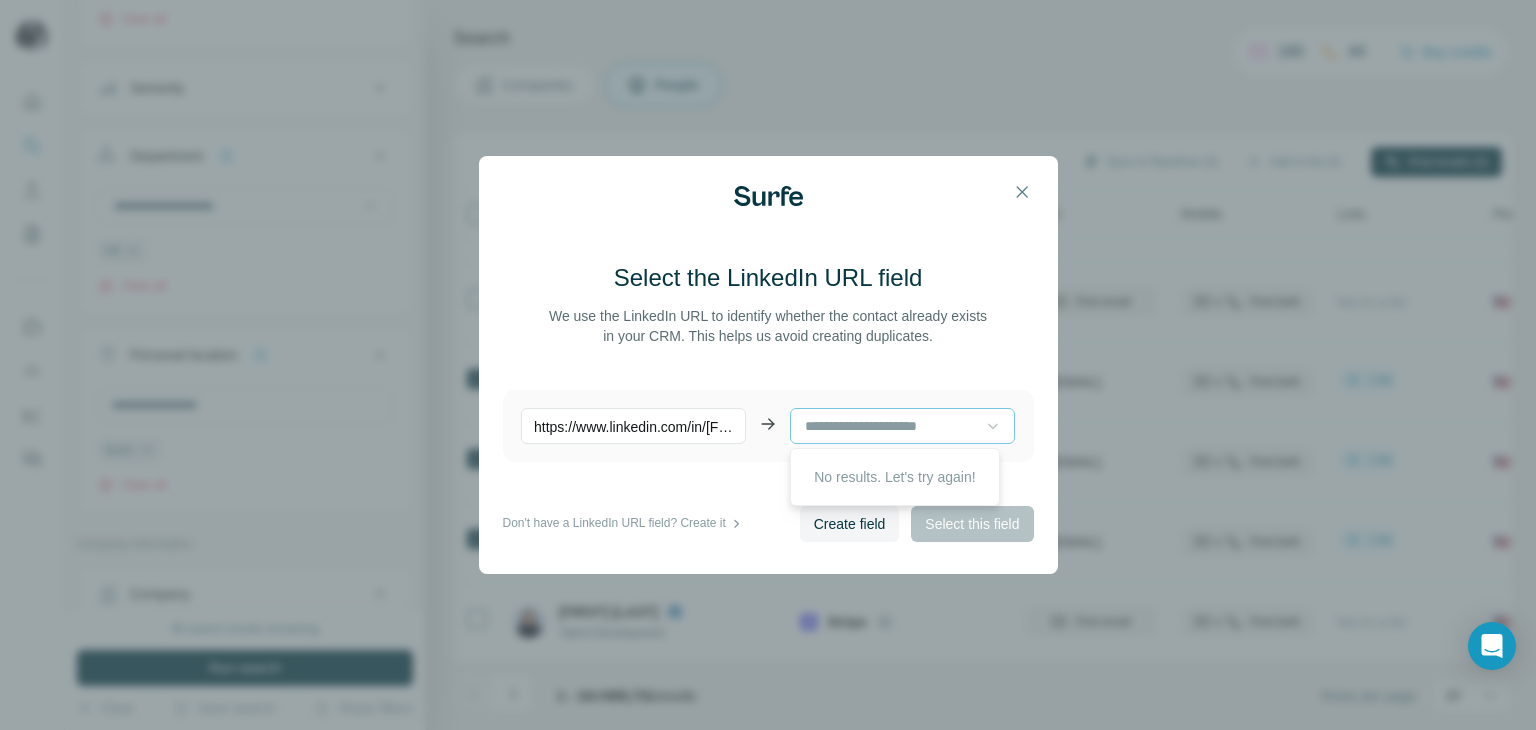 click 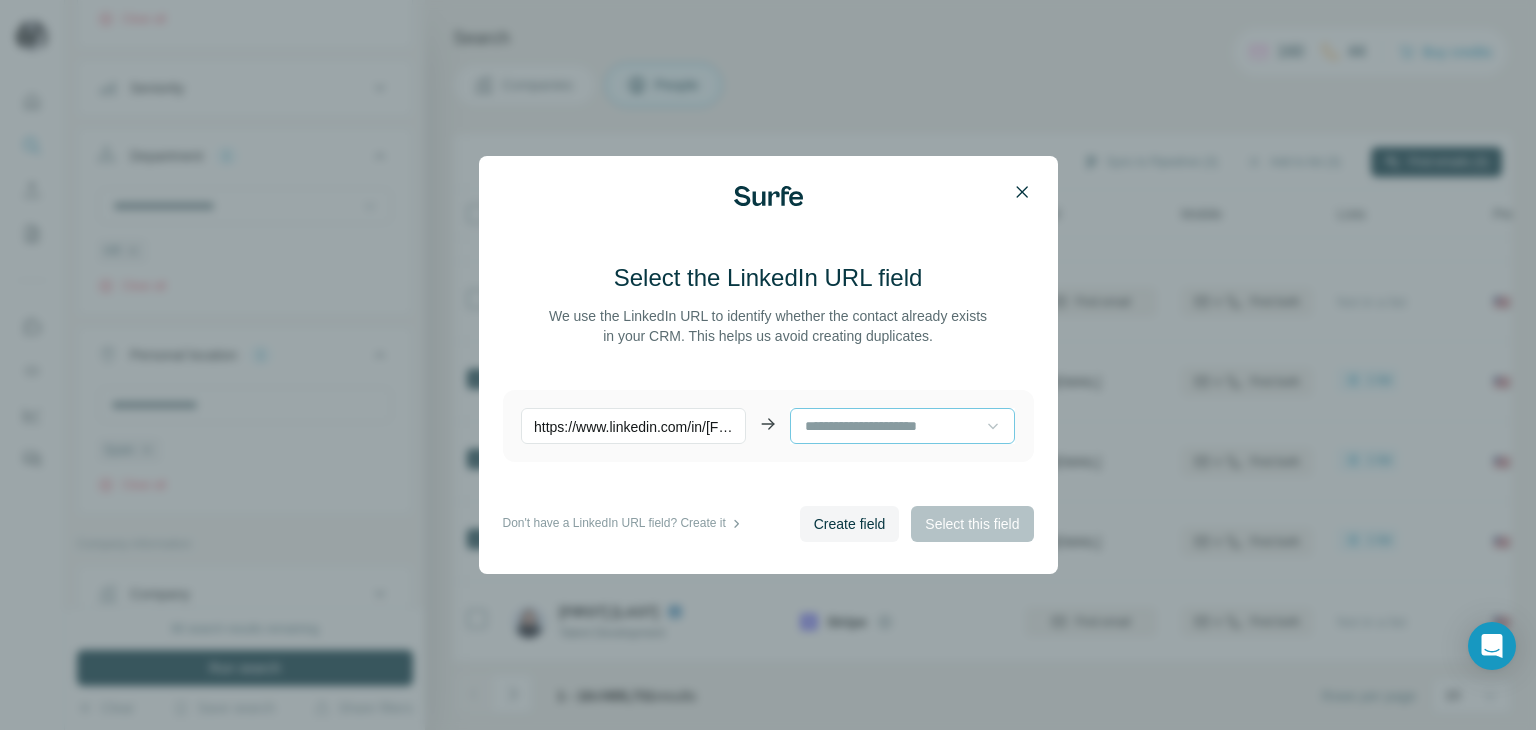 click 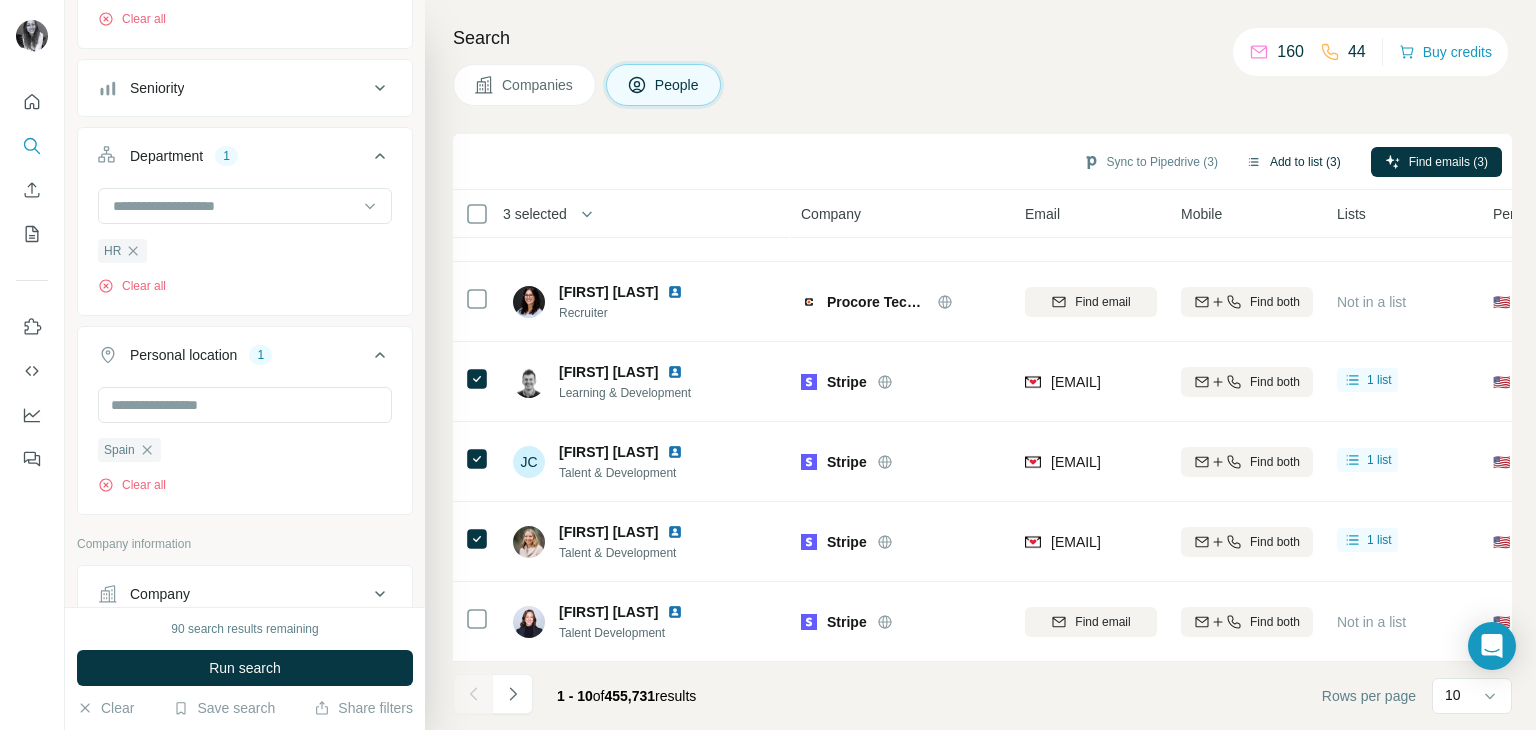 click on "Add to list (3)" at bounding box center (1293, 162) 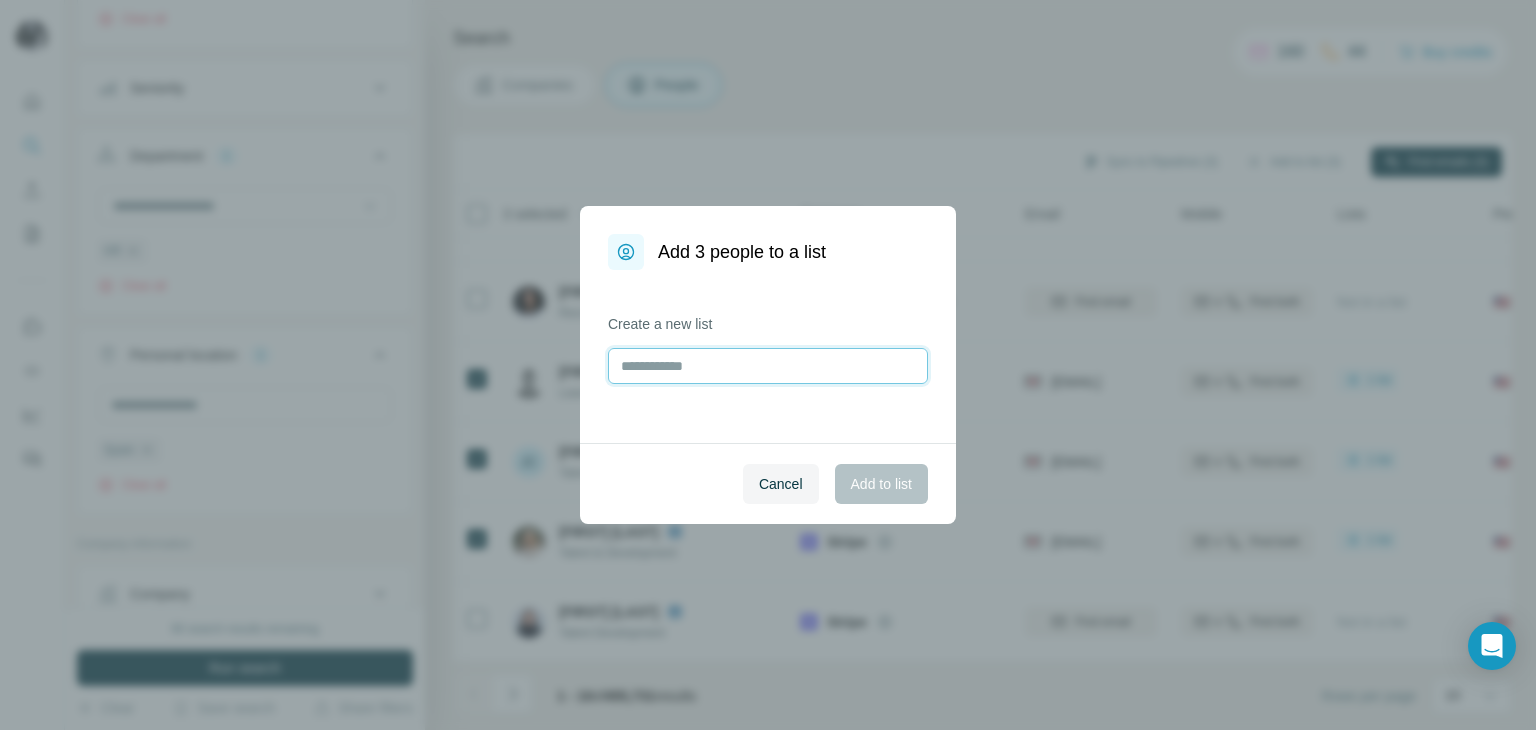 click at bounding box center (768, 366) 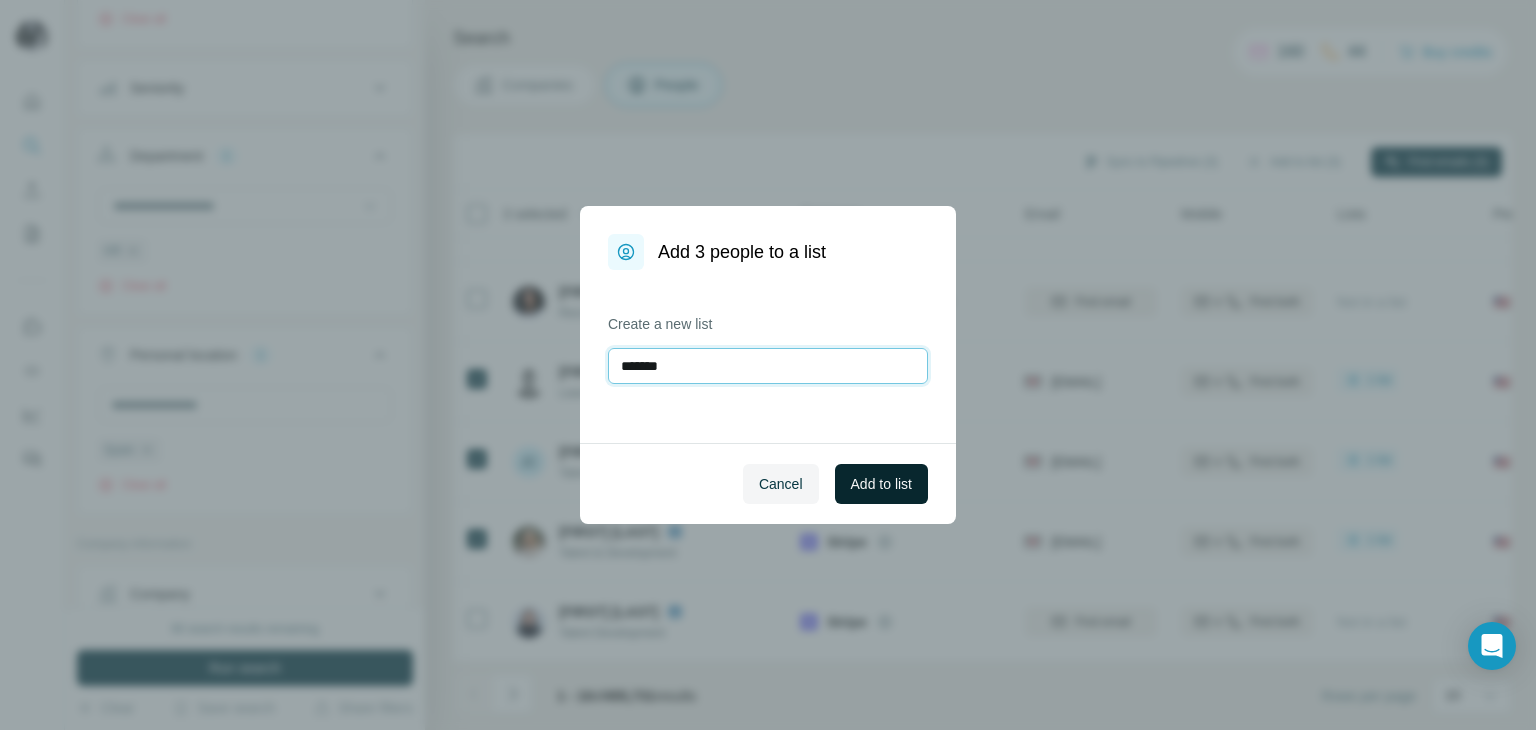 type on "*******" 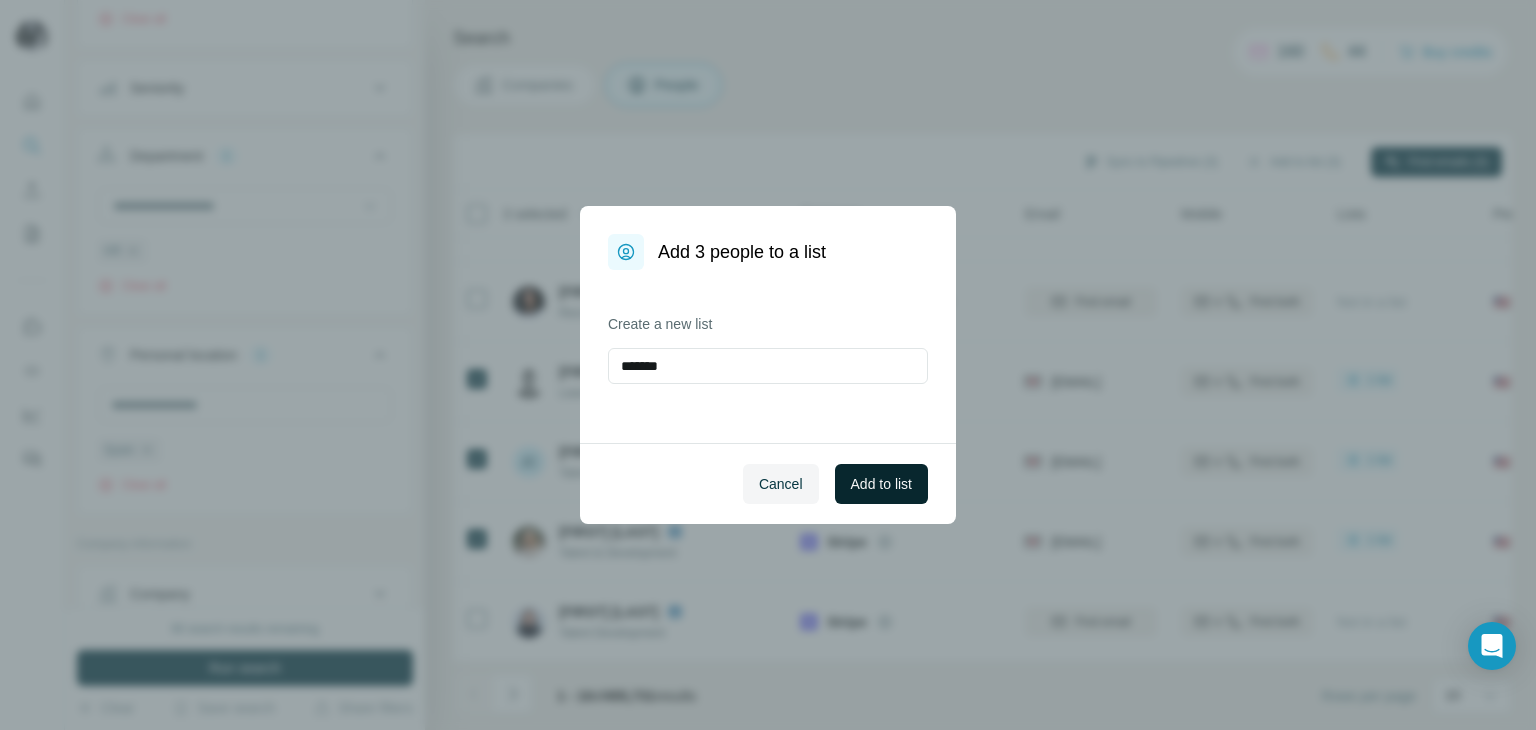 click on "Add to list" at bounding box center (881, 484) 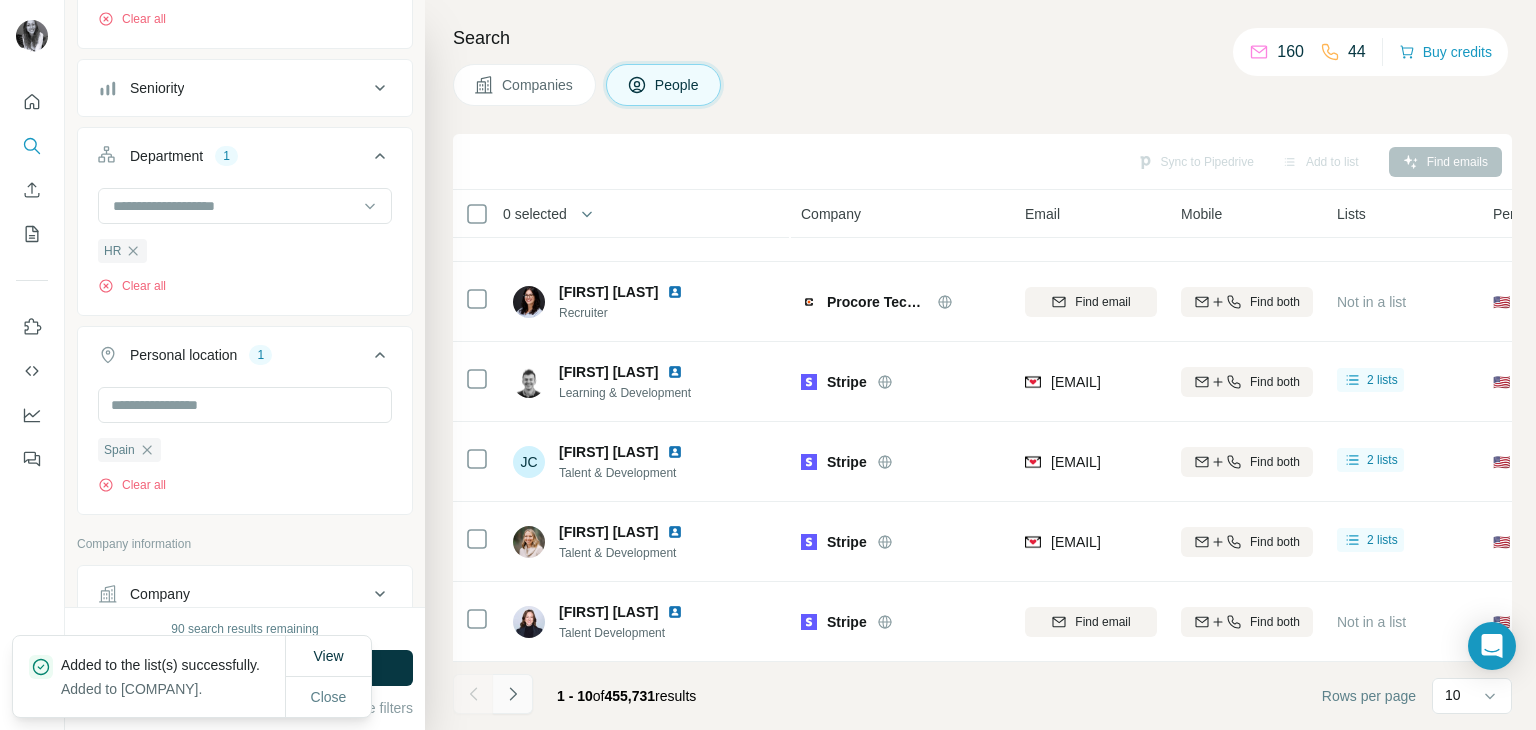 click 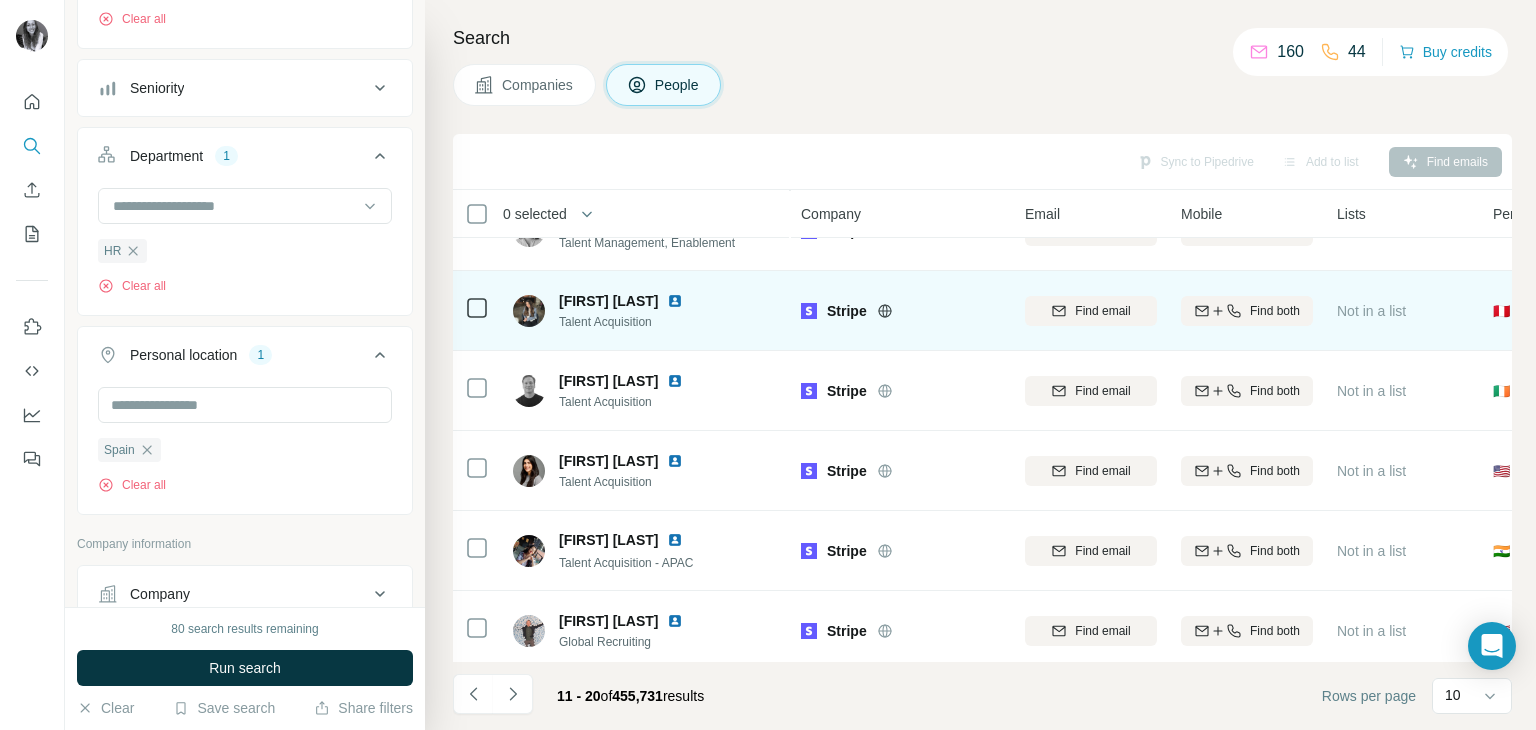 scroll, scrollTop: 0, scrollLeft: 0, axis: both 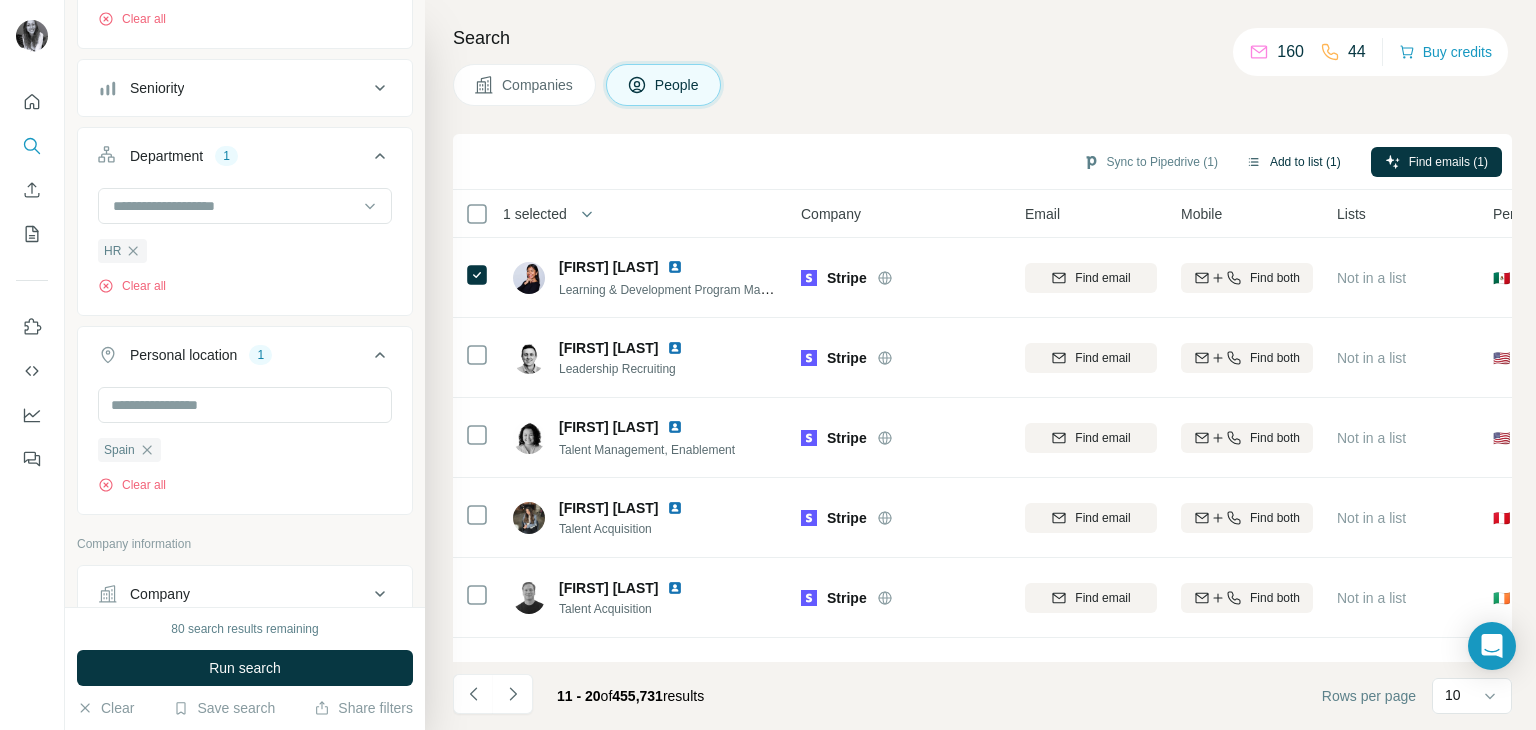 click on "Add to list (1)" at bounding box center (1293, 162) 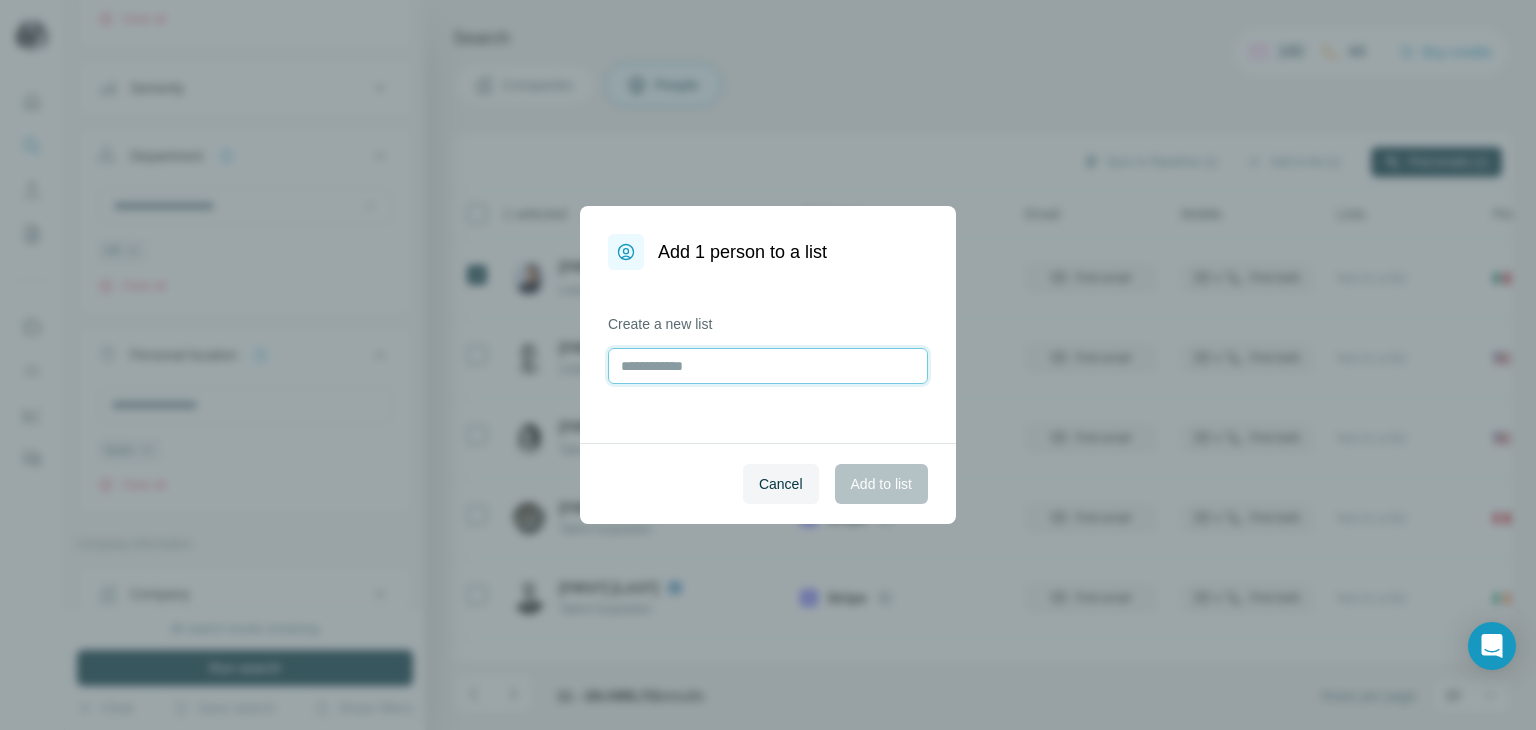 click at bounding box center [768, 366] 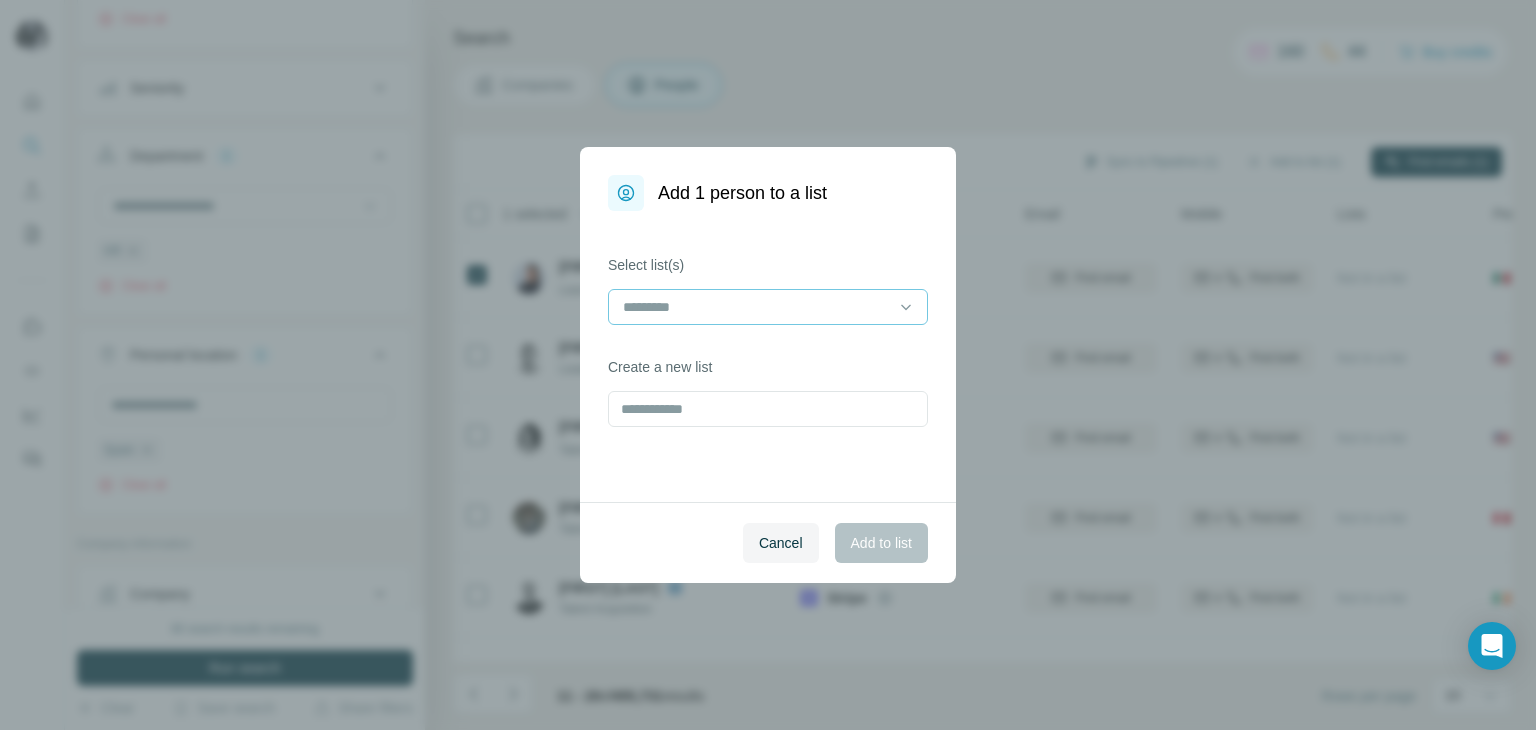 click at bounding box center [756, 307] 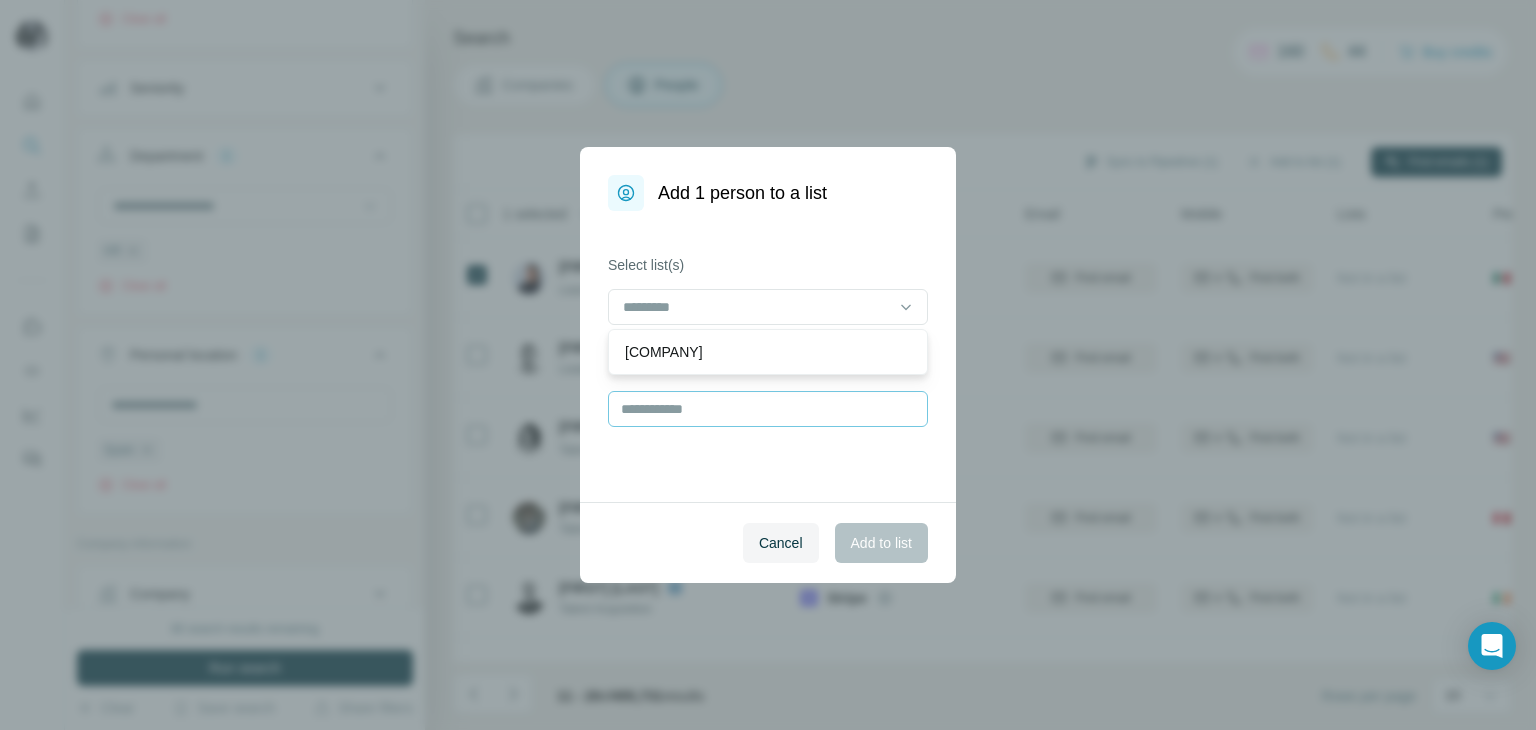 click on "[COMPANY]" at bounding box center (768, 352) 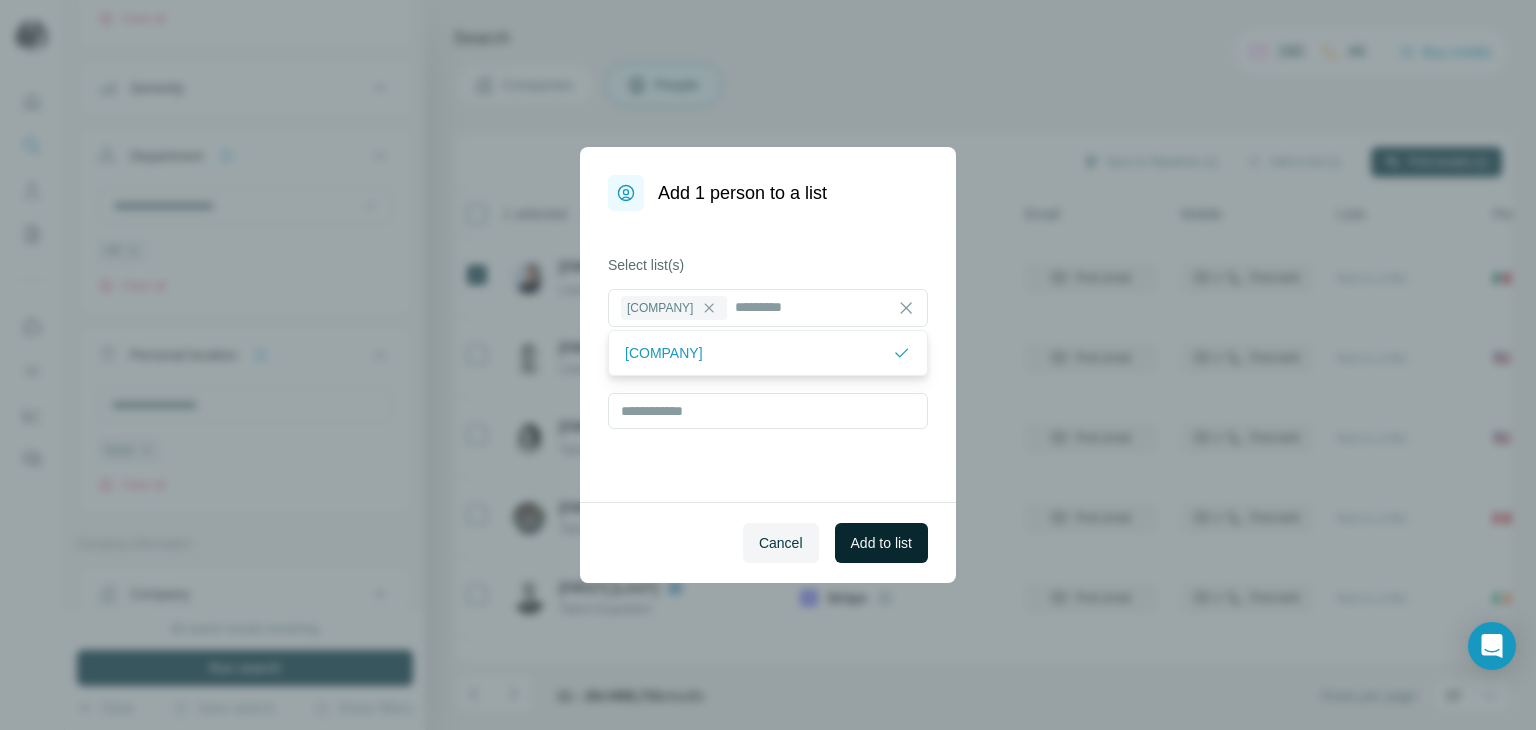 click on "Add to list" at bounding box center (881, 543) 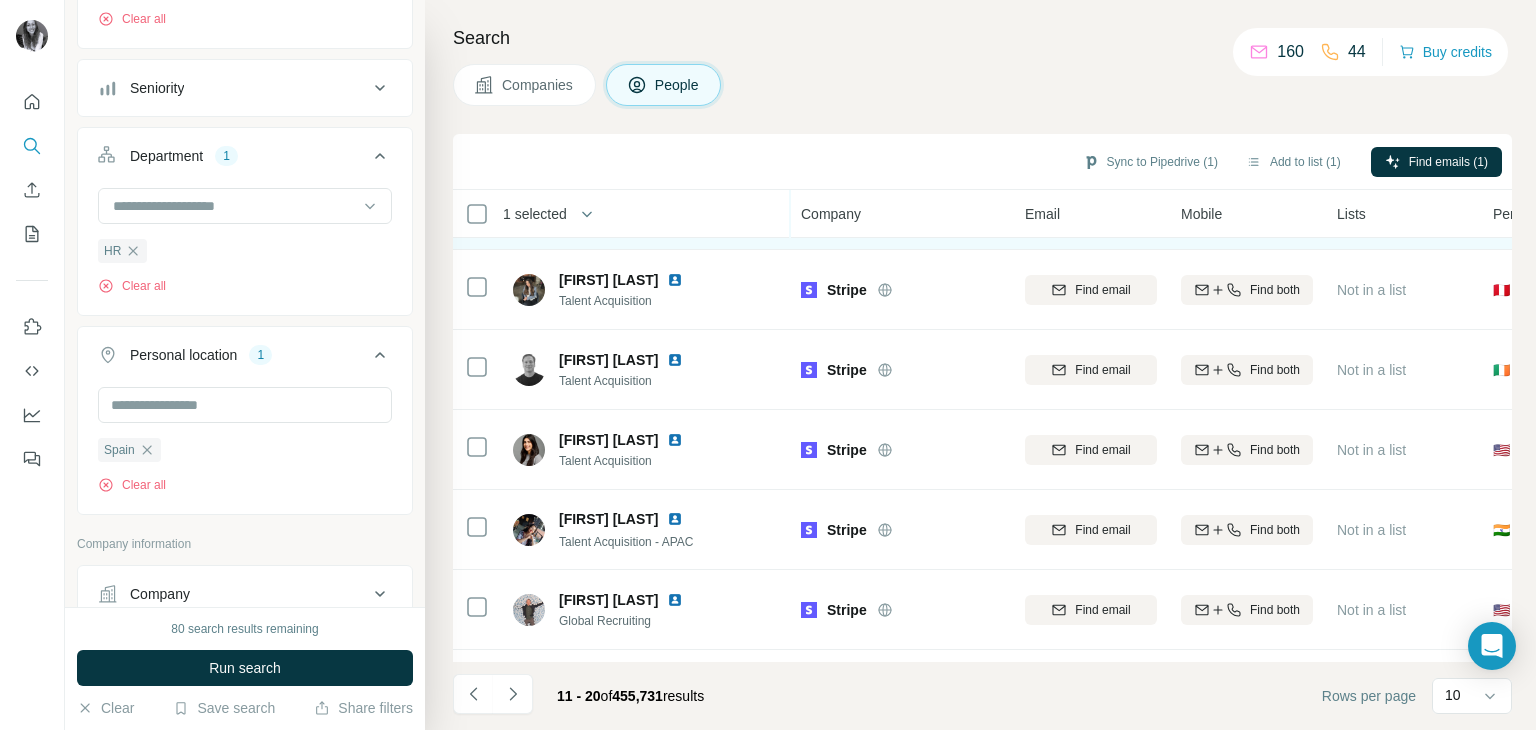 scroll, scrollTop: 386, scrollLeft: 0, axis: vertical 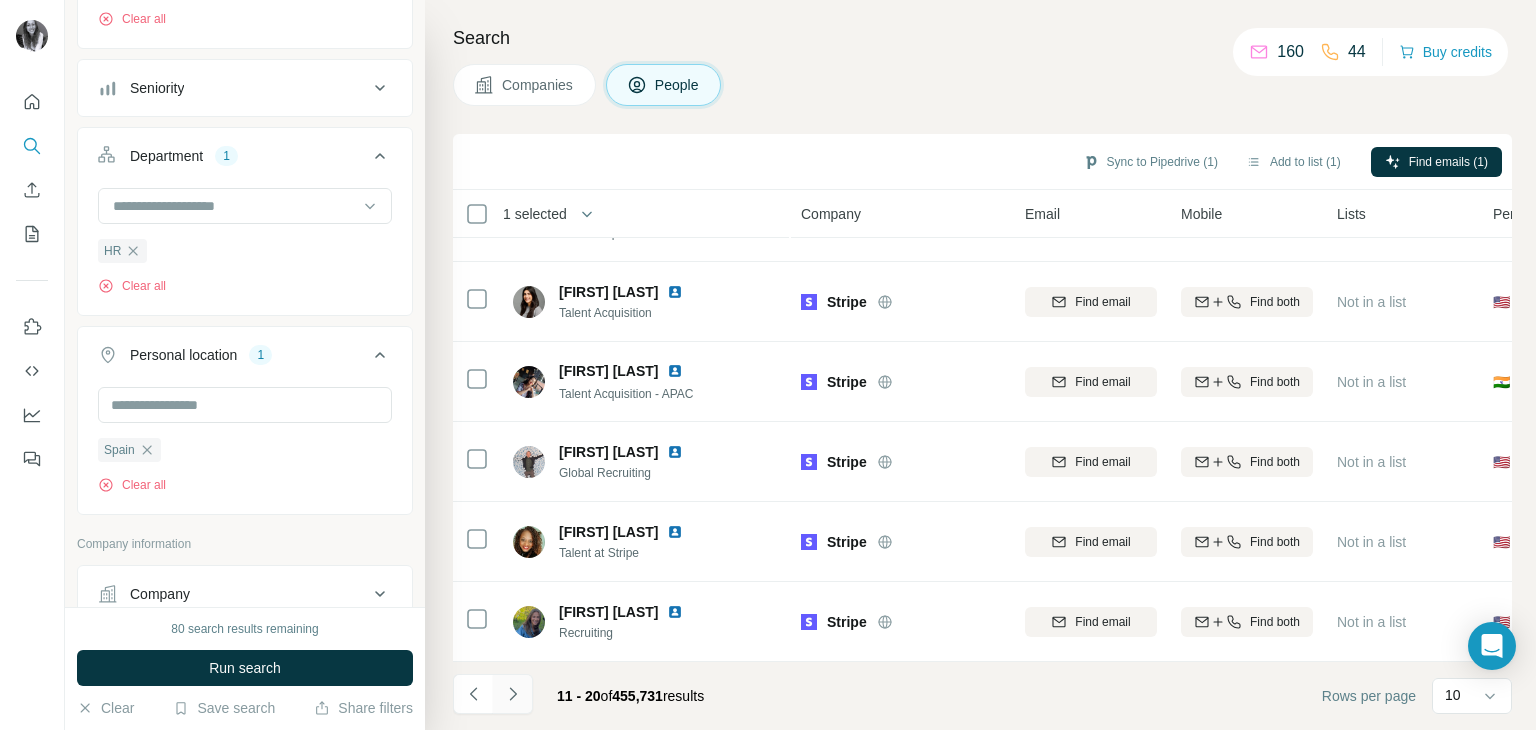 click 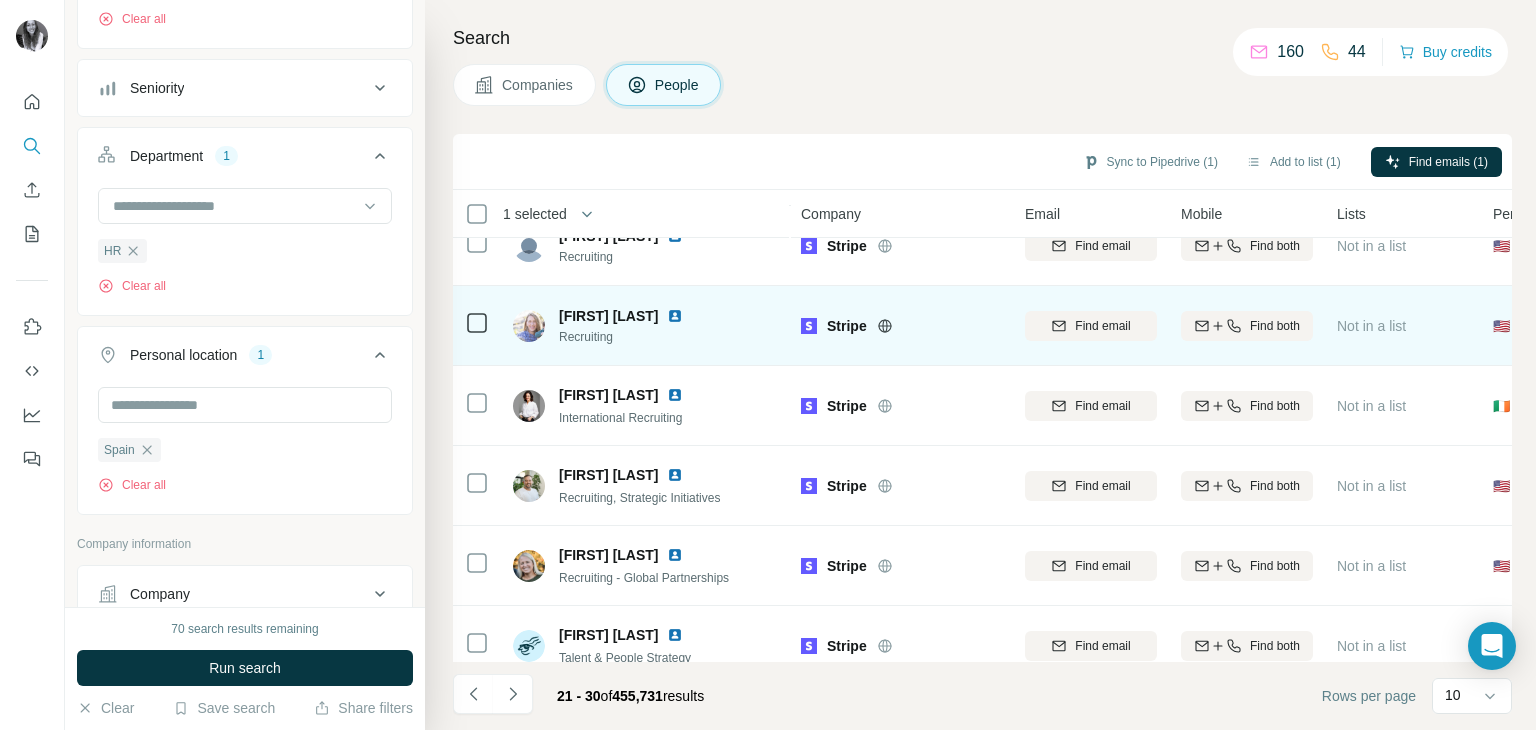 scroll, scrollTop: 386, scrollLeft: 0, axis: vertical 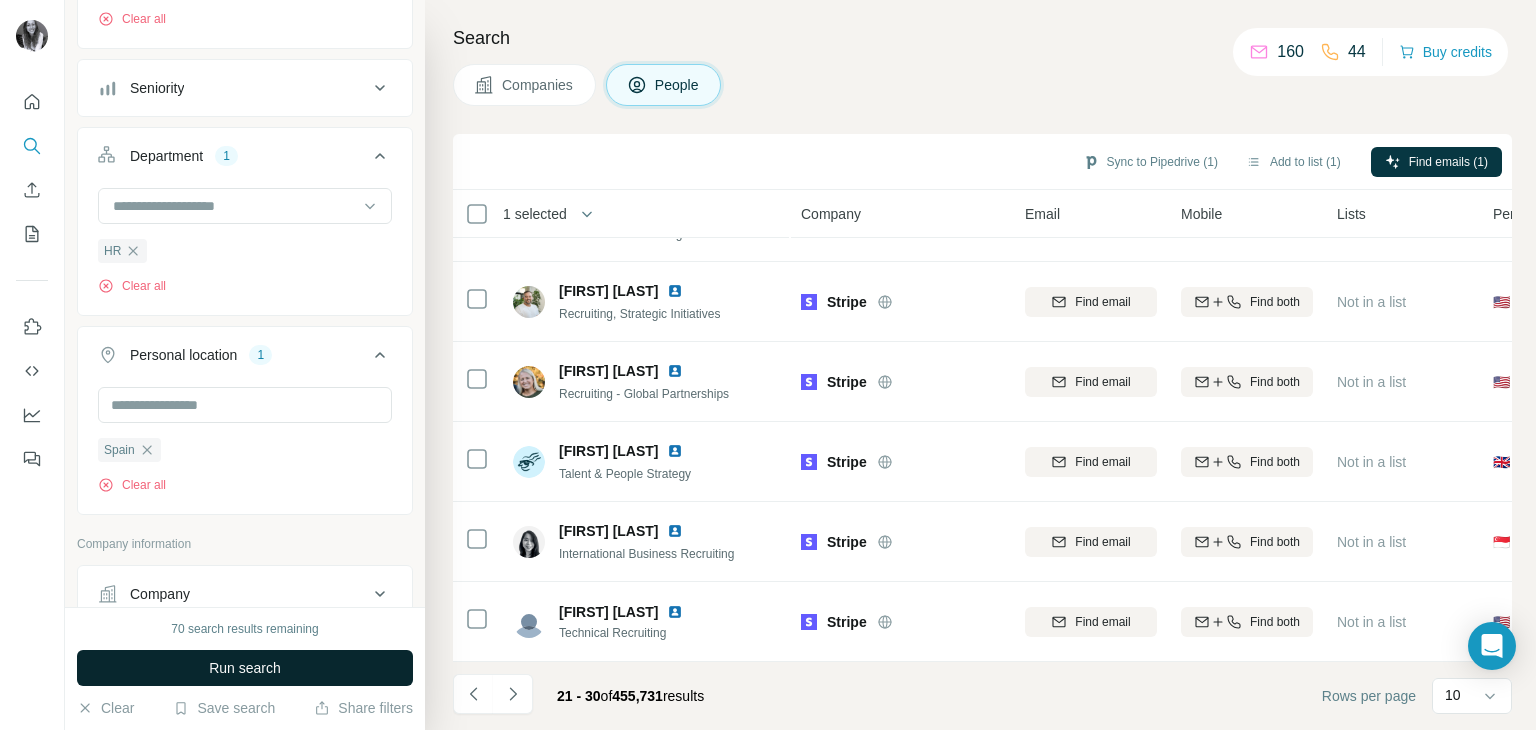 click on "Run search" at bounding box center (245, 668) 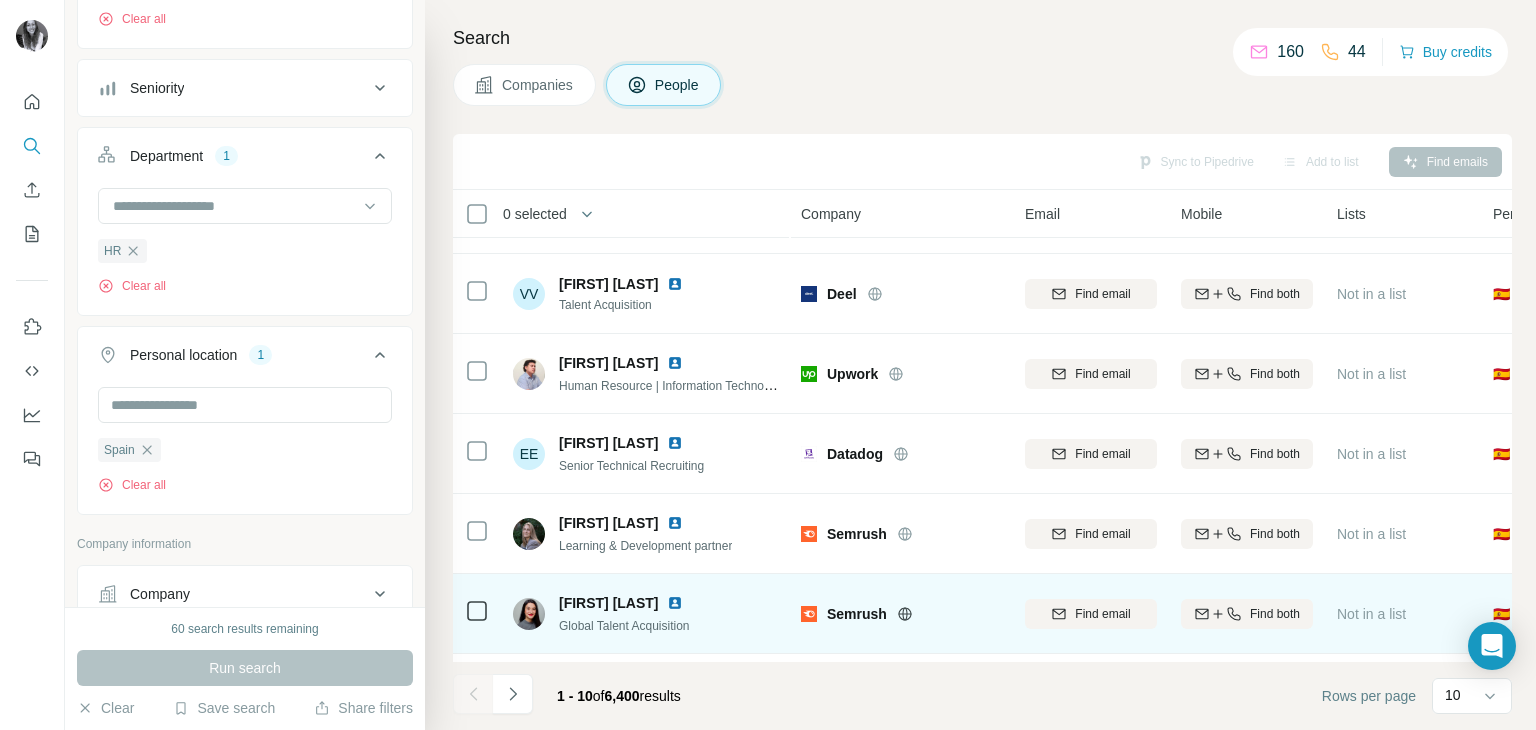 scroll, scrollTop: 0, scrollLeft: 0, axis: both 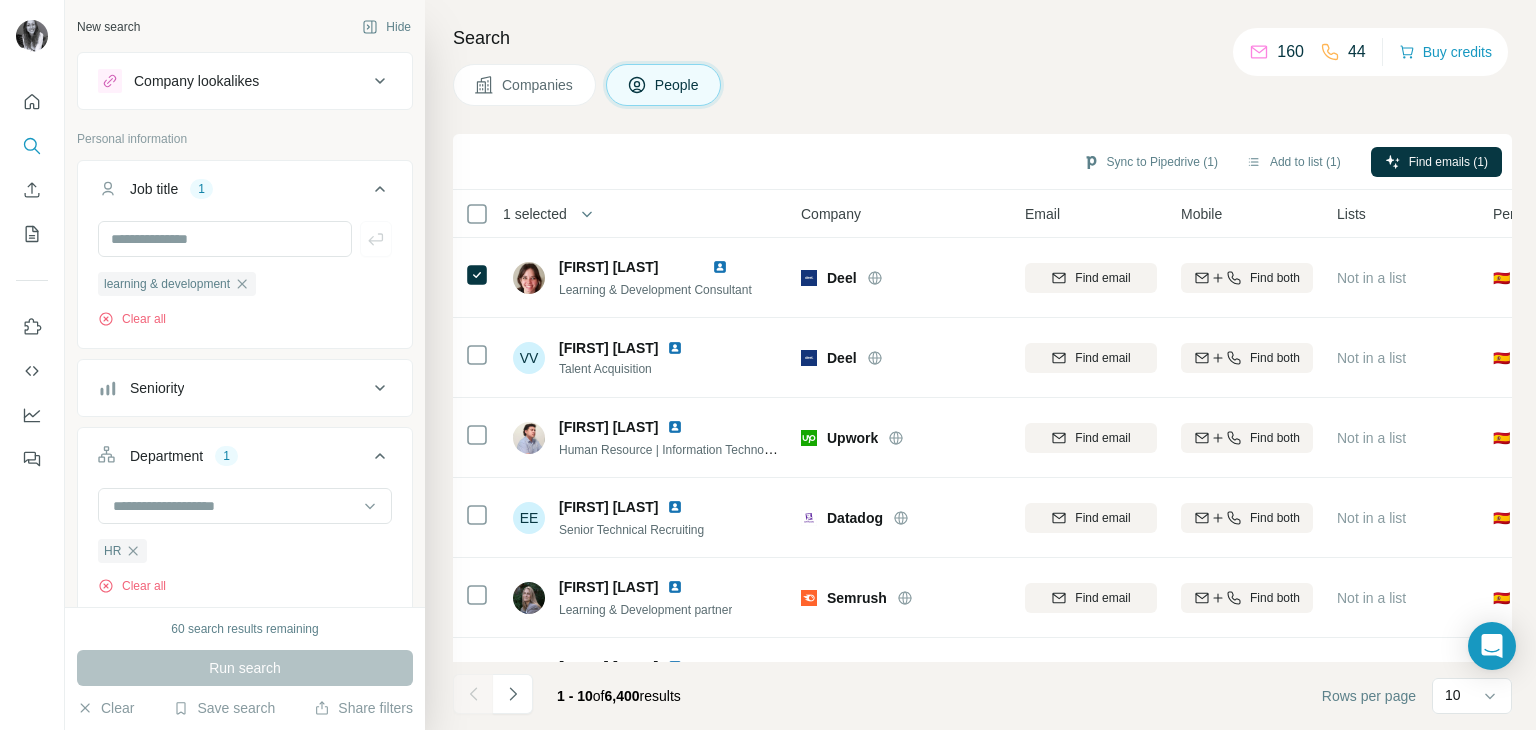 click 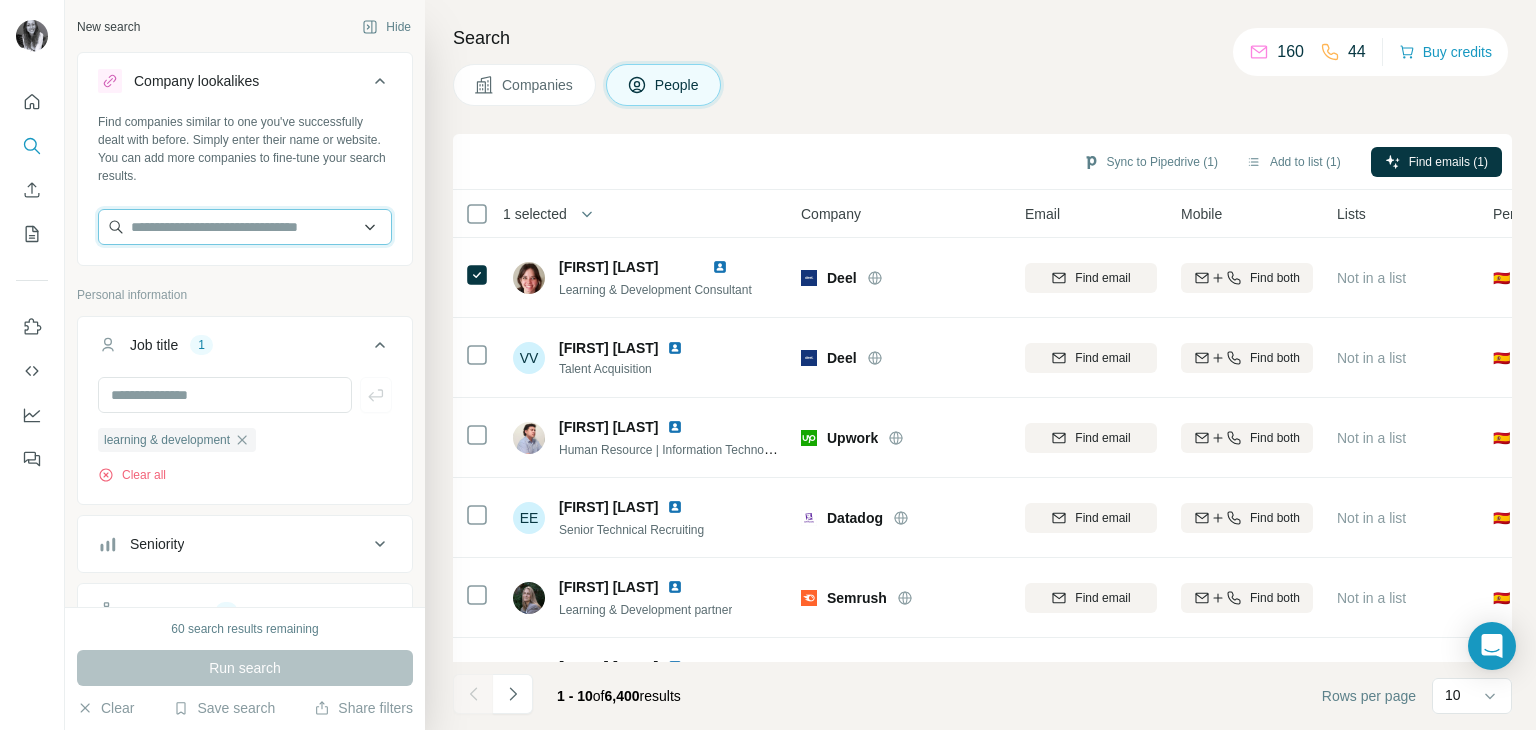 click at bounding box center (245, 227) 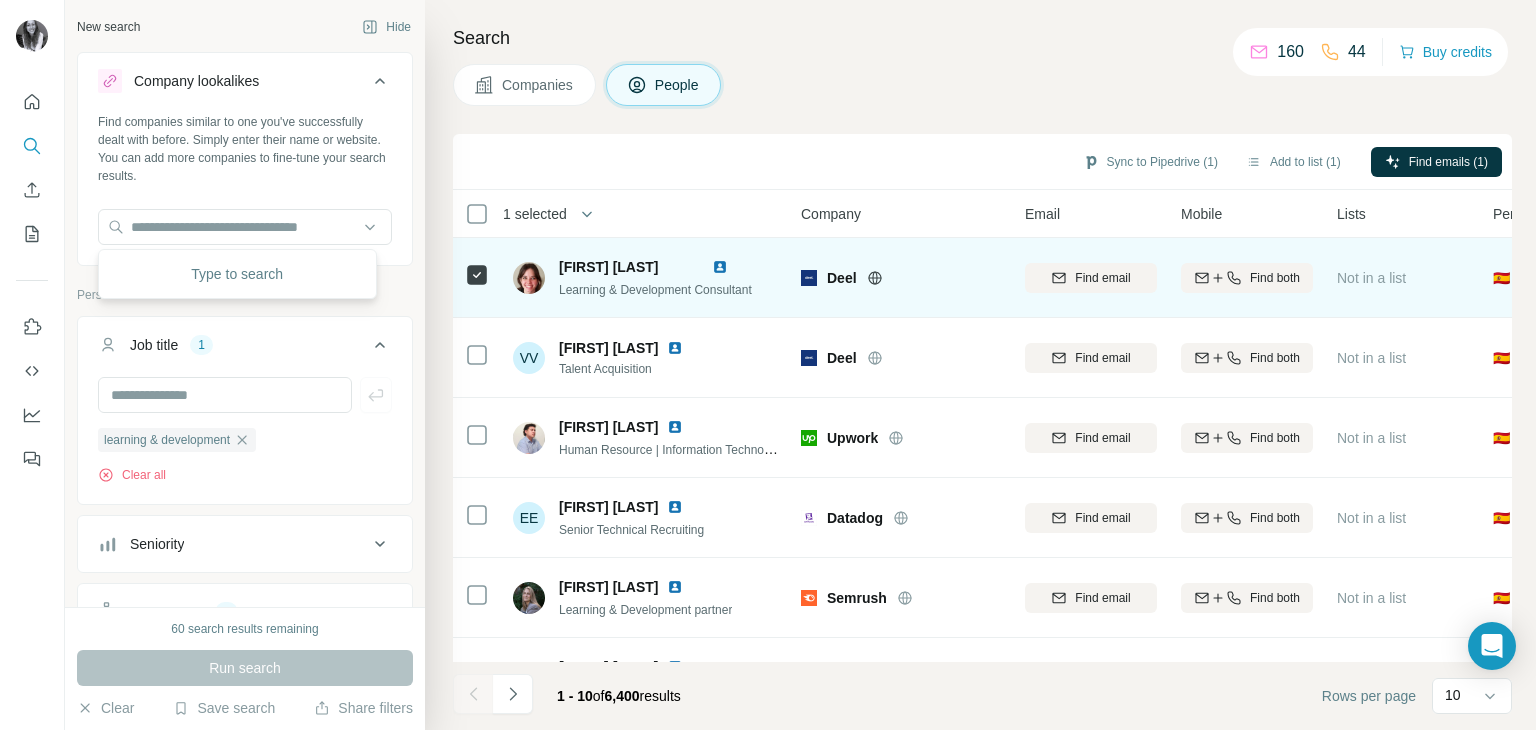 click at bounding box center (720, 267) 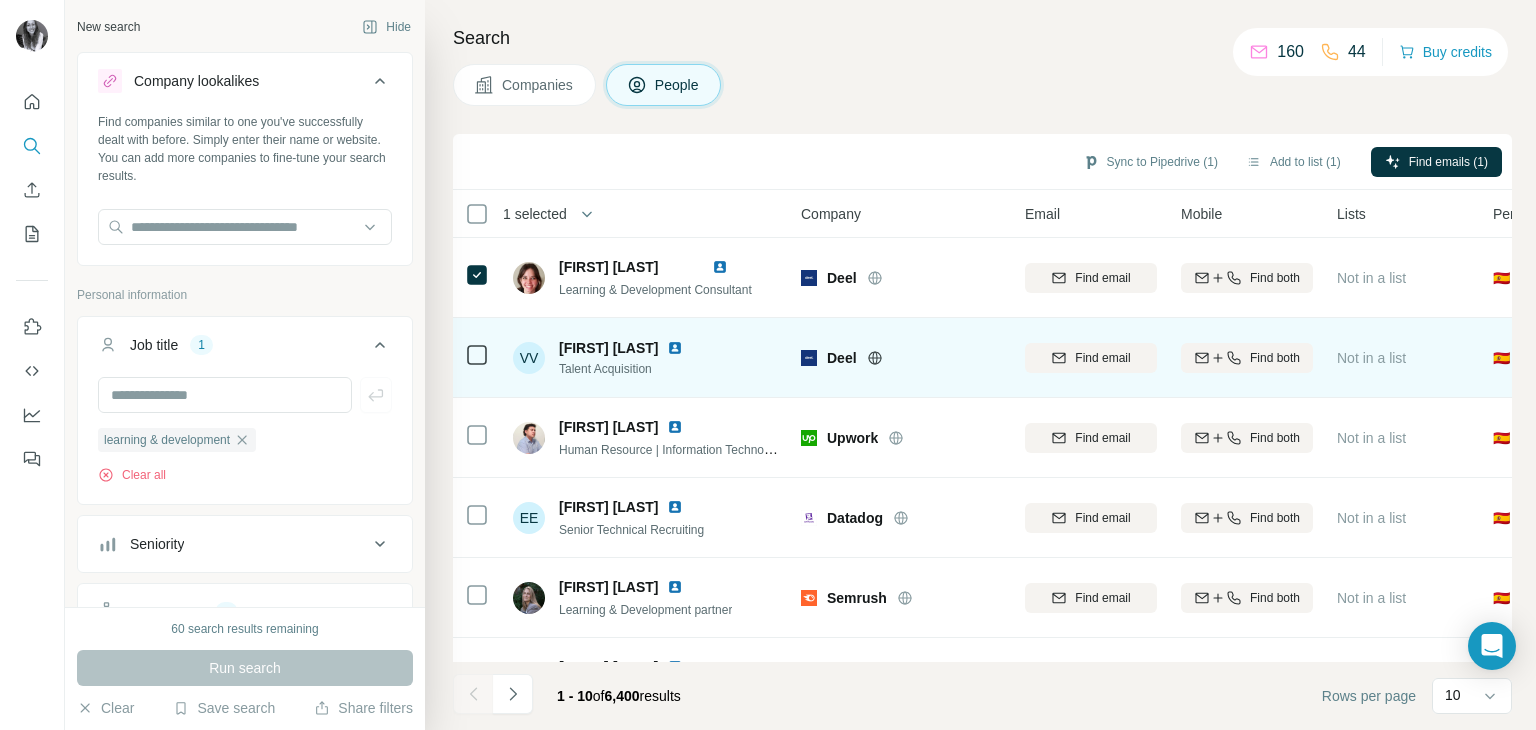 scroll, scrollTop: 200, scrollLeft: 0, axis: vertical 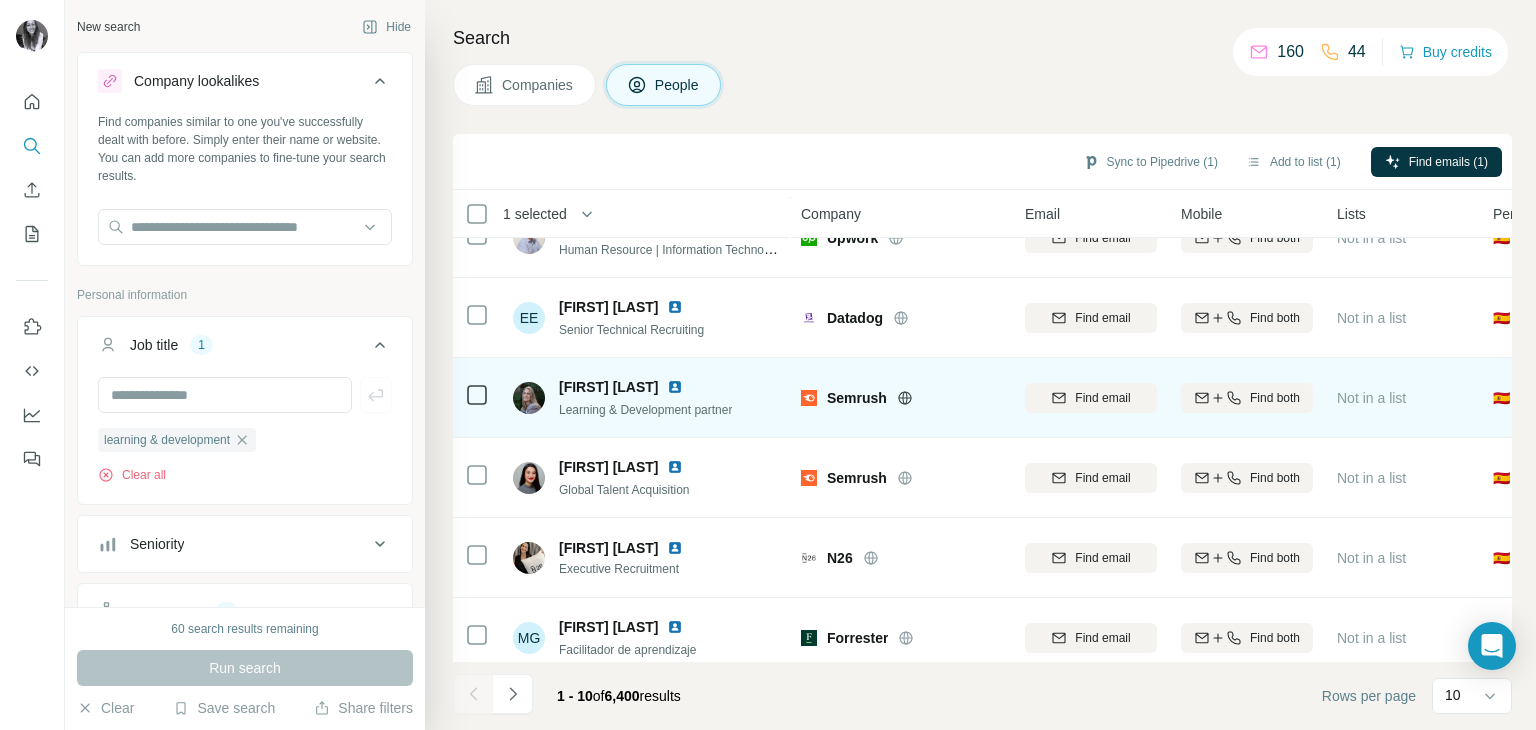 click at bounding box center [675, 387] 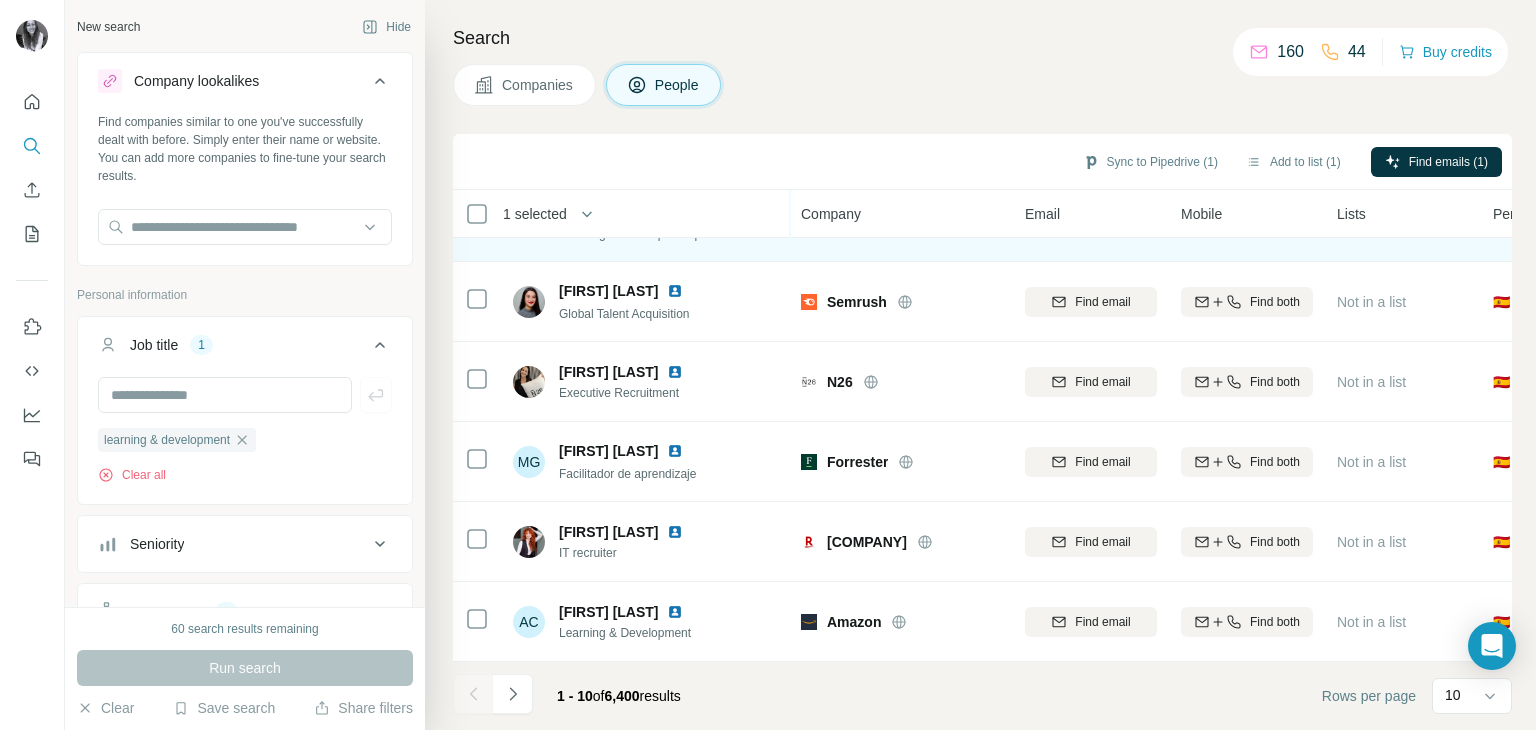 scroll, scrollTop: 386, scrollLeft: 0, axis: vertical 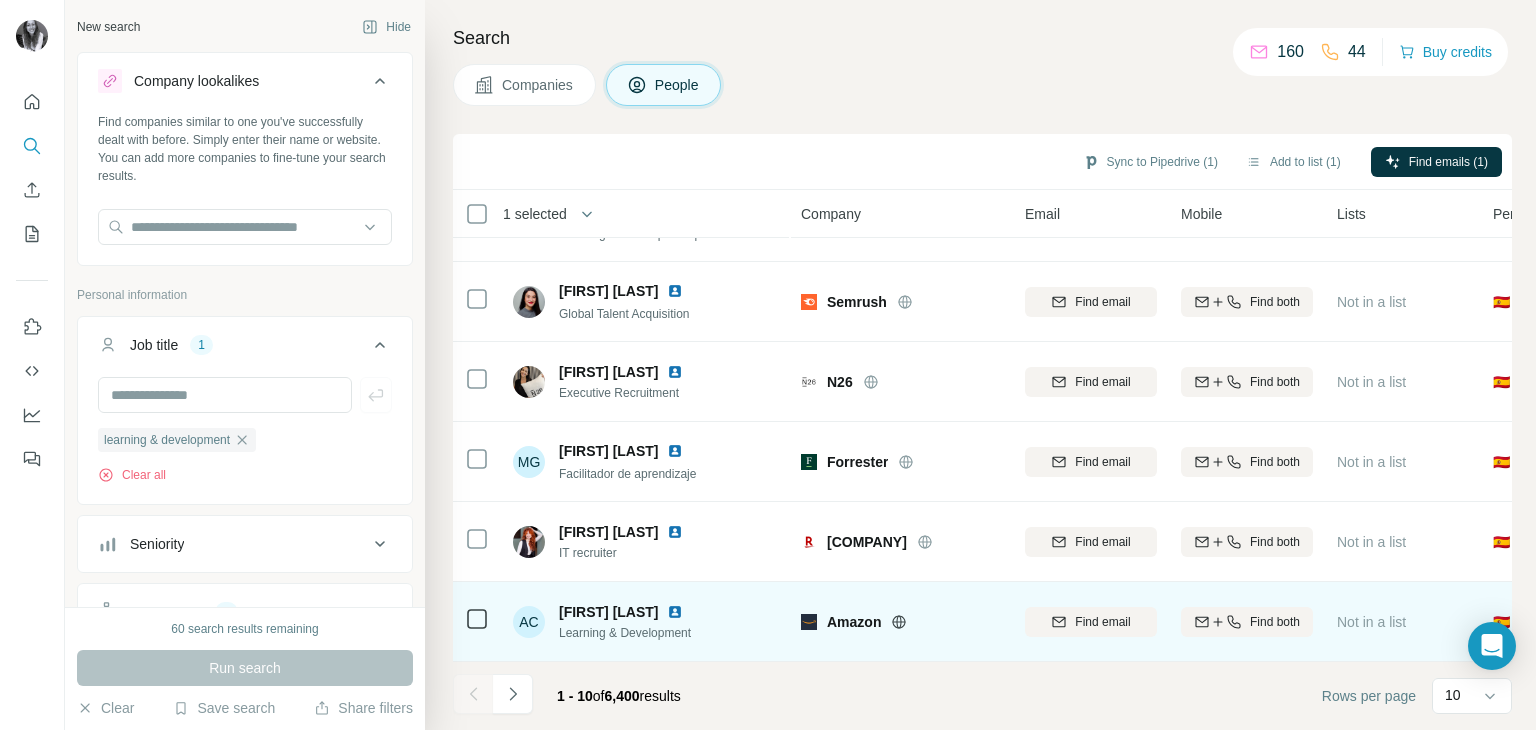 click at bounding box center (675, 612) 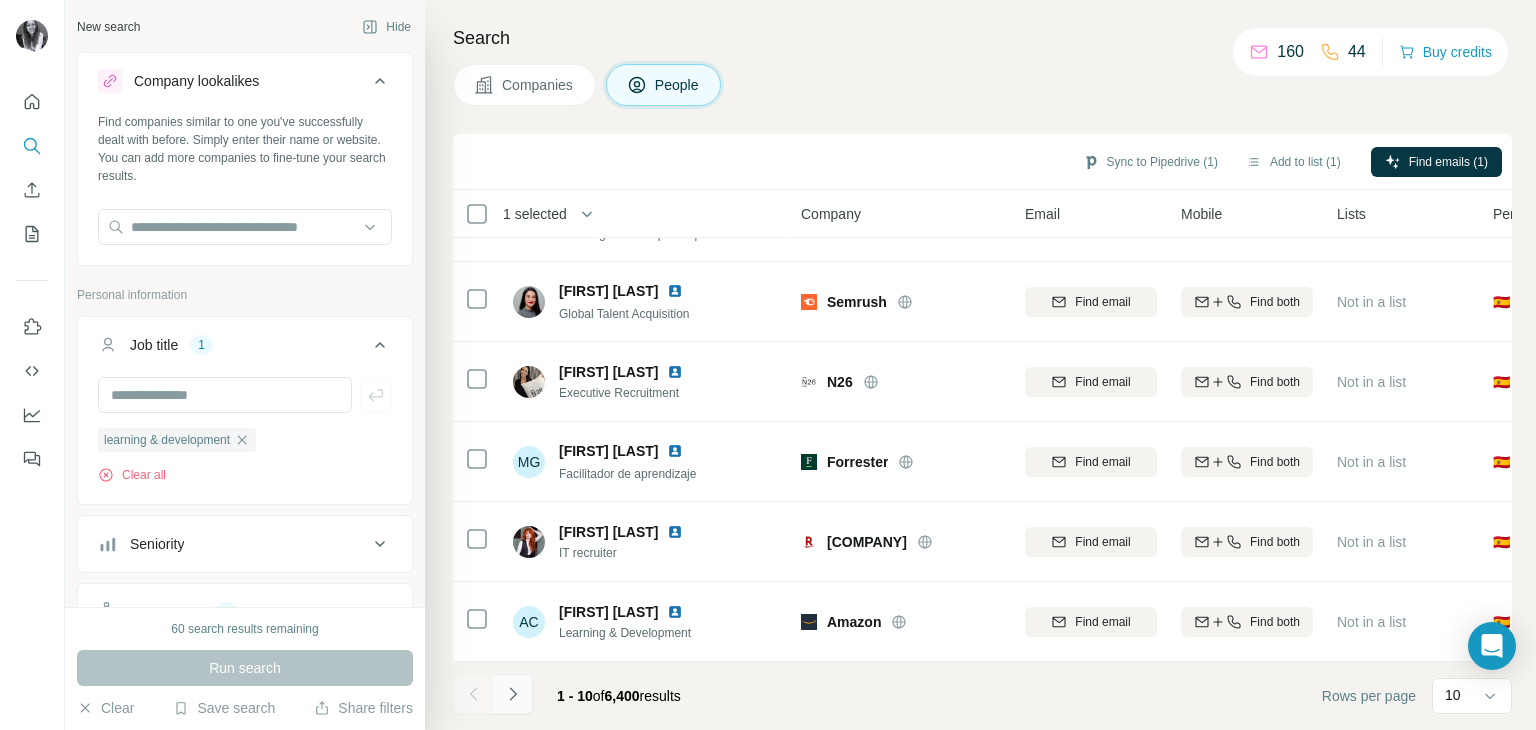 click 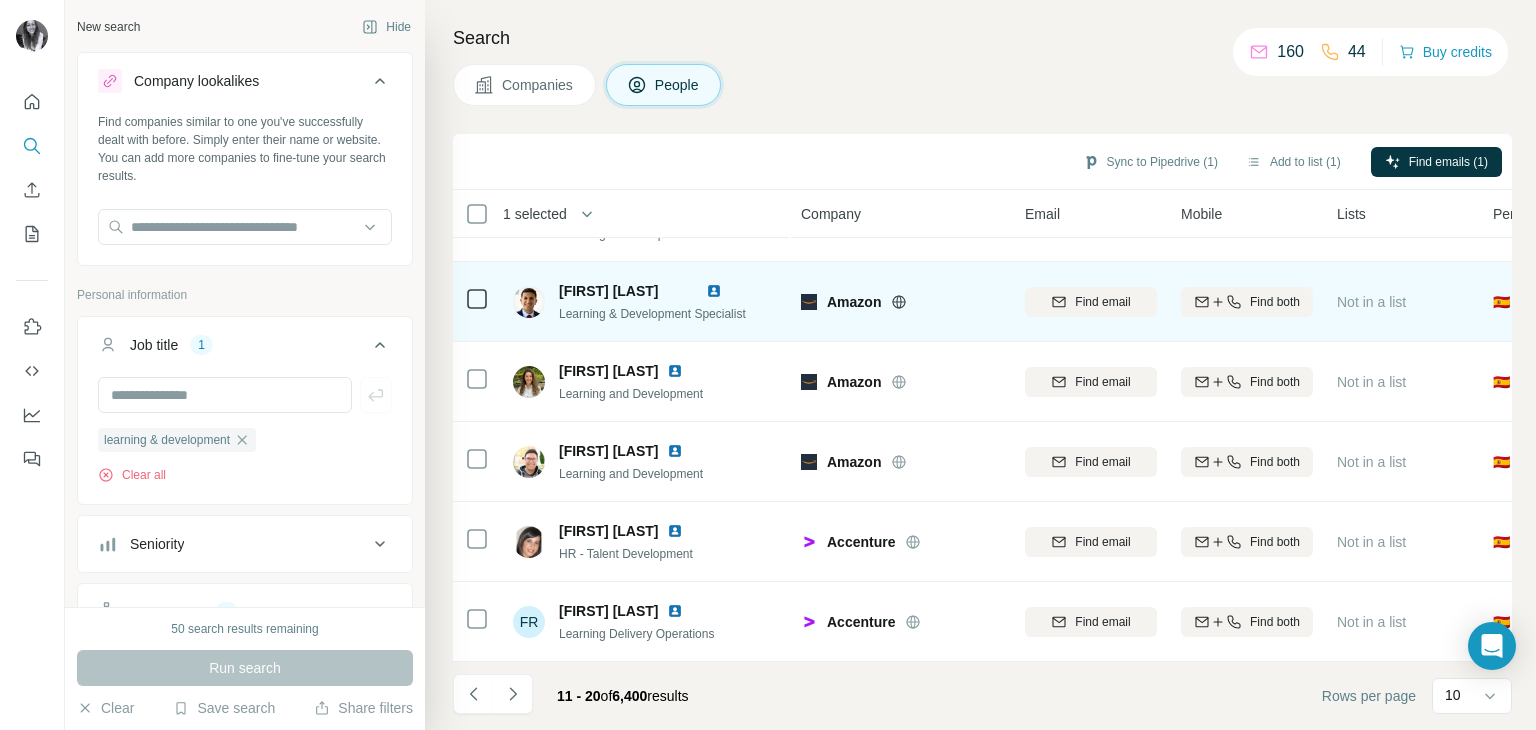 click at bounding box center [714, 291] 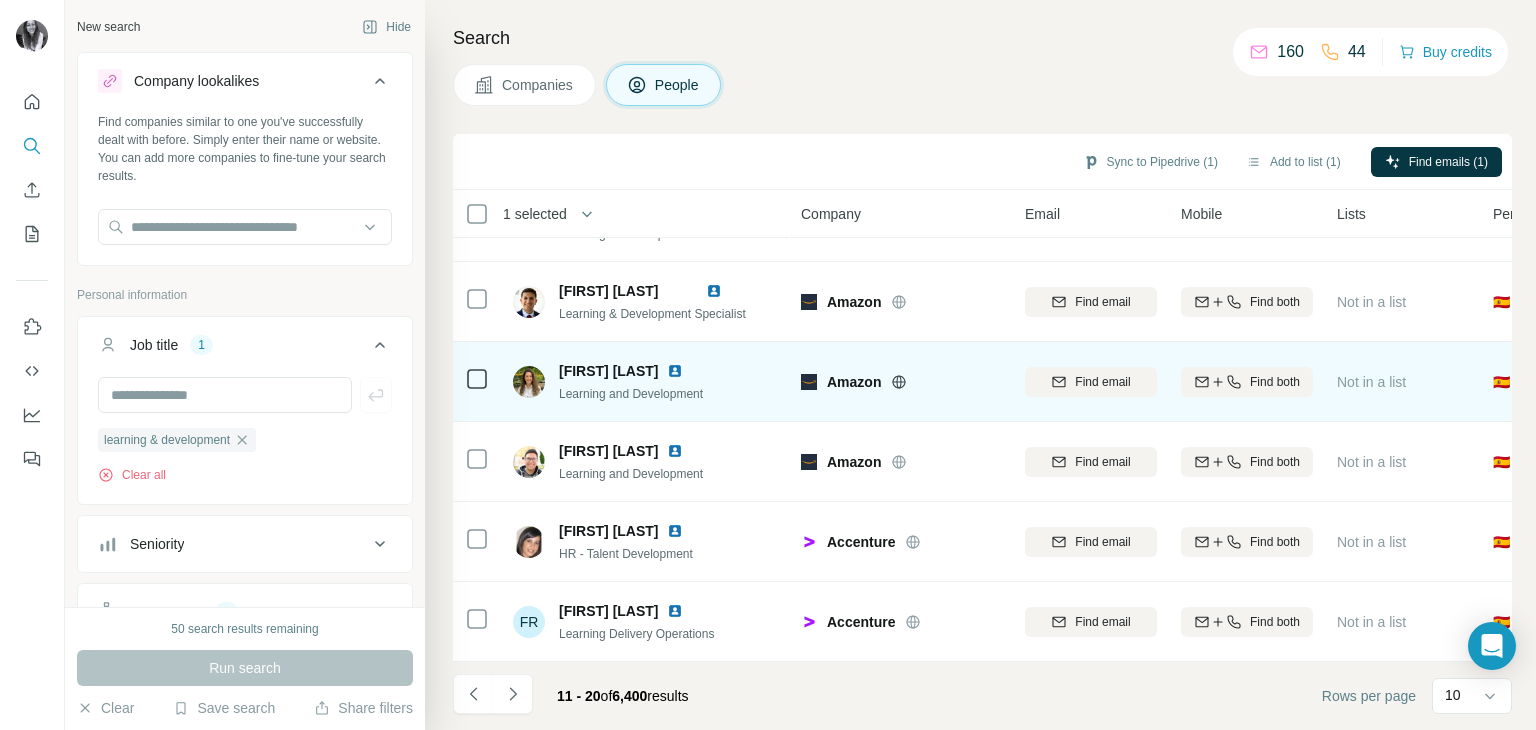 click at bounding box center [675, 371] 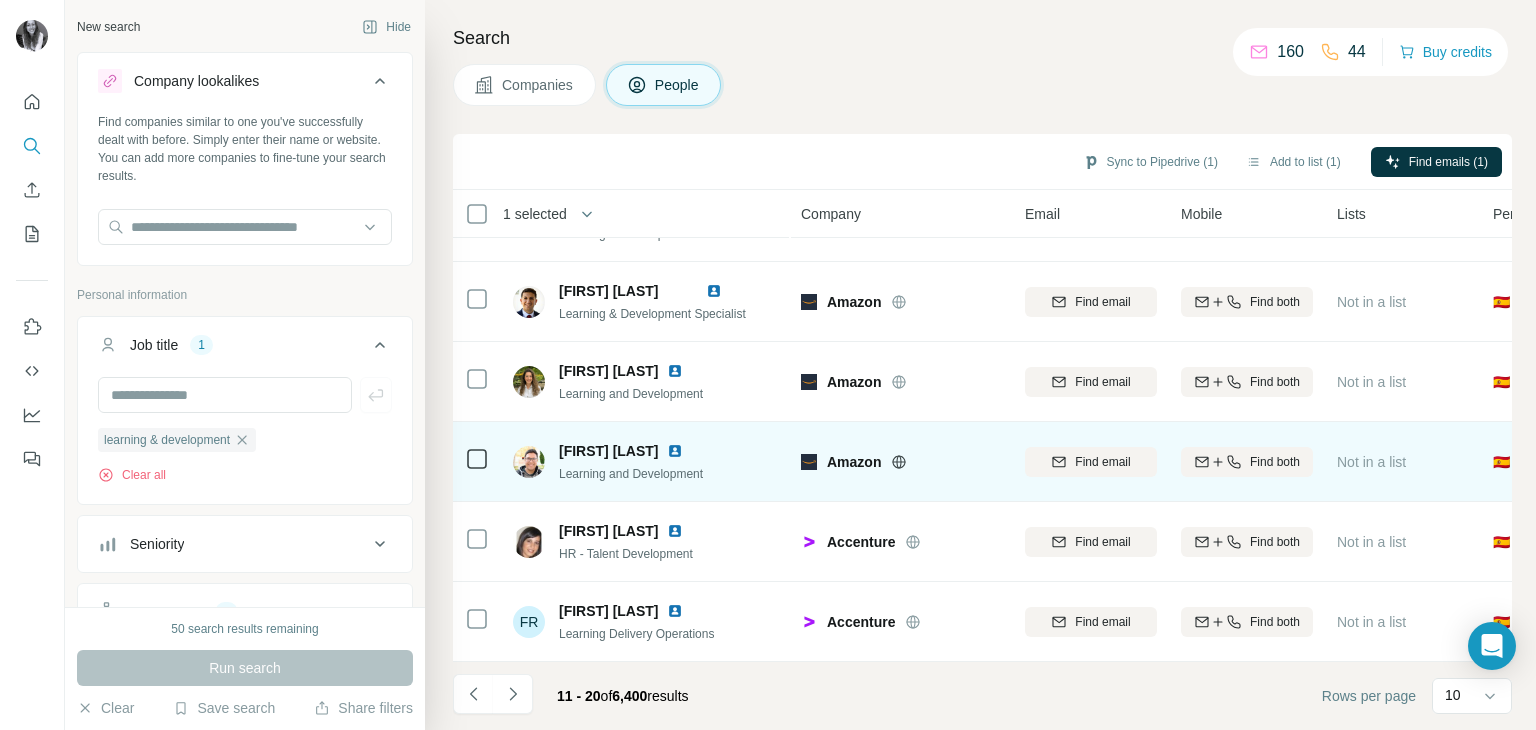 click at bounding box center (675, 451) 